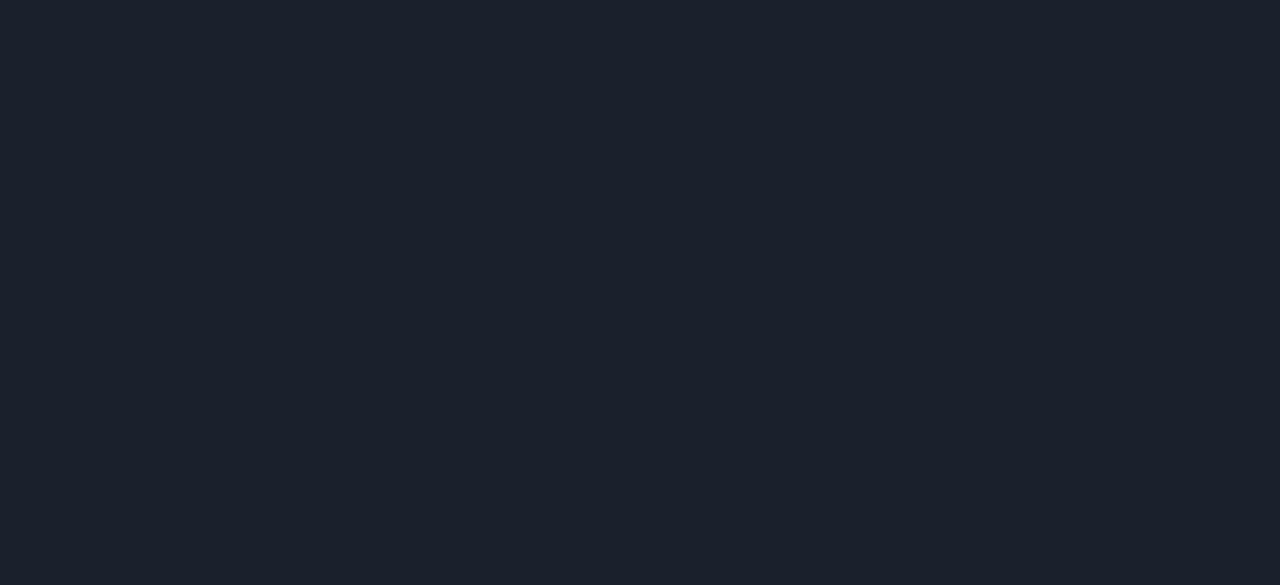 scroll, scrollTop: 0, scrollLeft: 0, axis: both 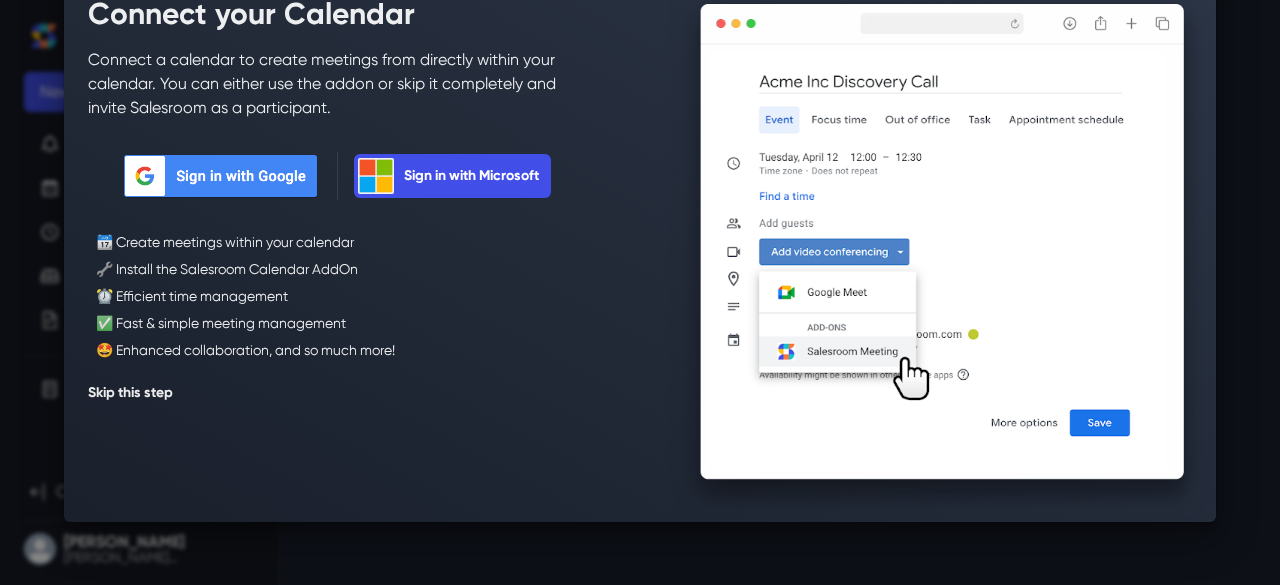 click on "Skip this step" at bounding box center [130, 393] 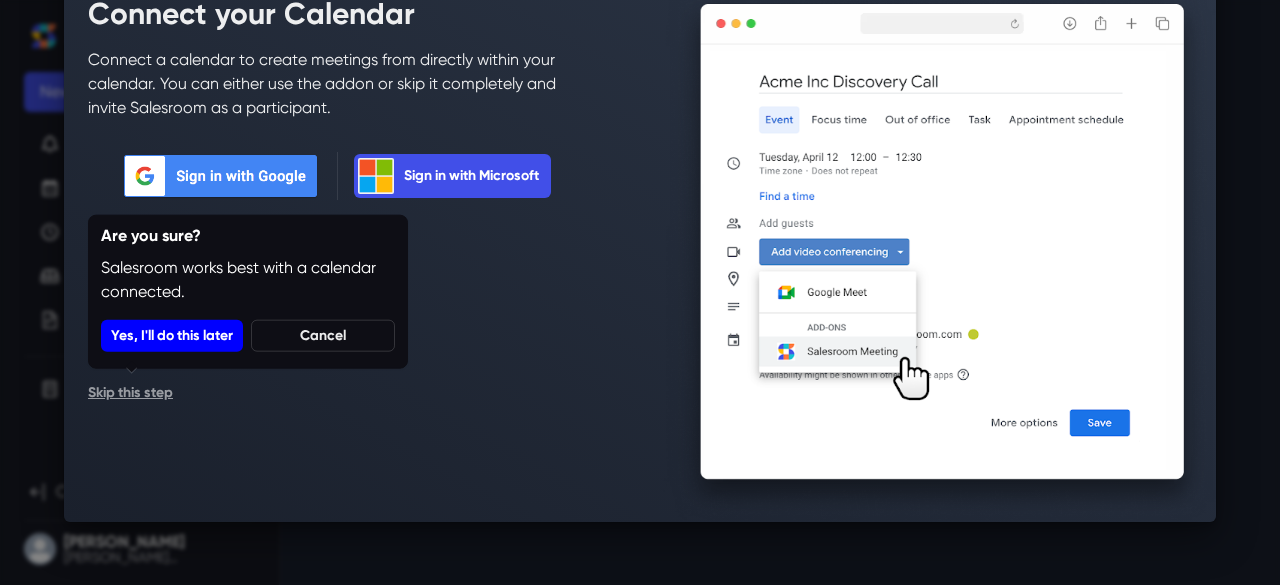 click on "Yes, I'll do this later" at bounding box center [172, 336] 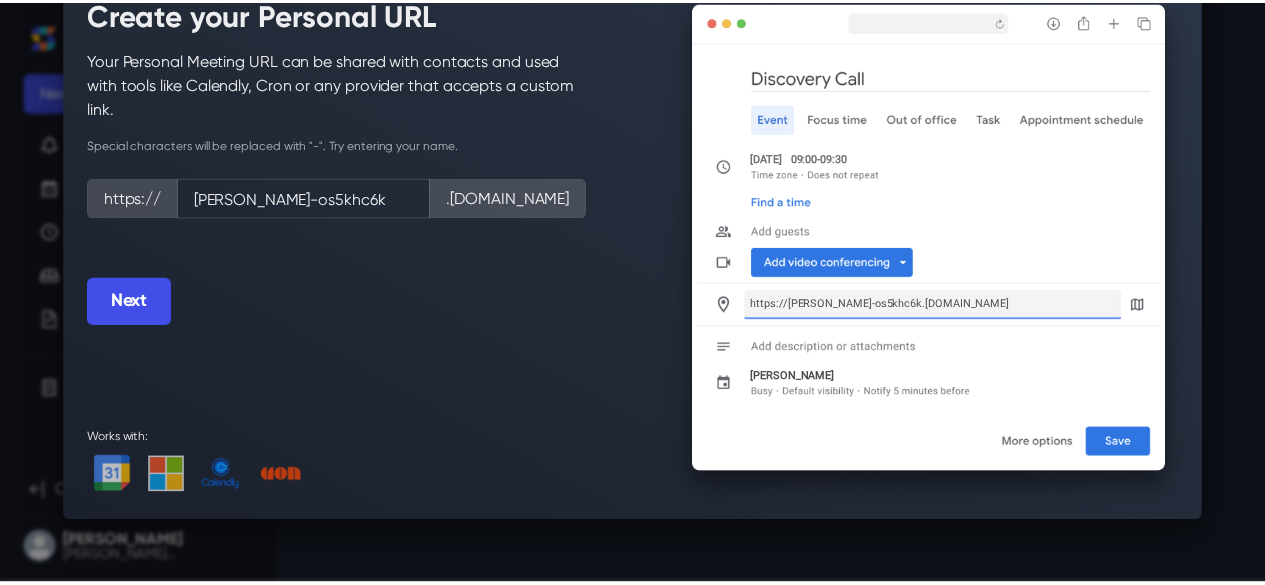 scroll, scrollTop: 0, scrollLeft: 0, axis: both 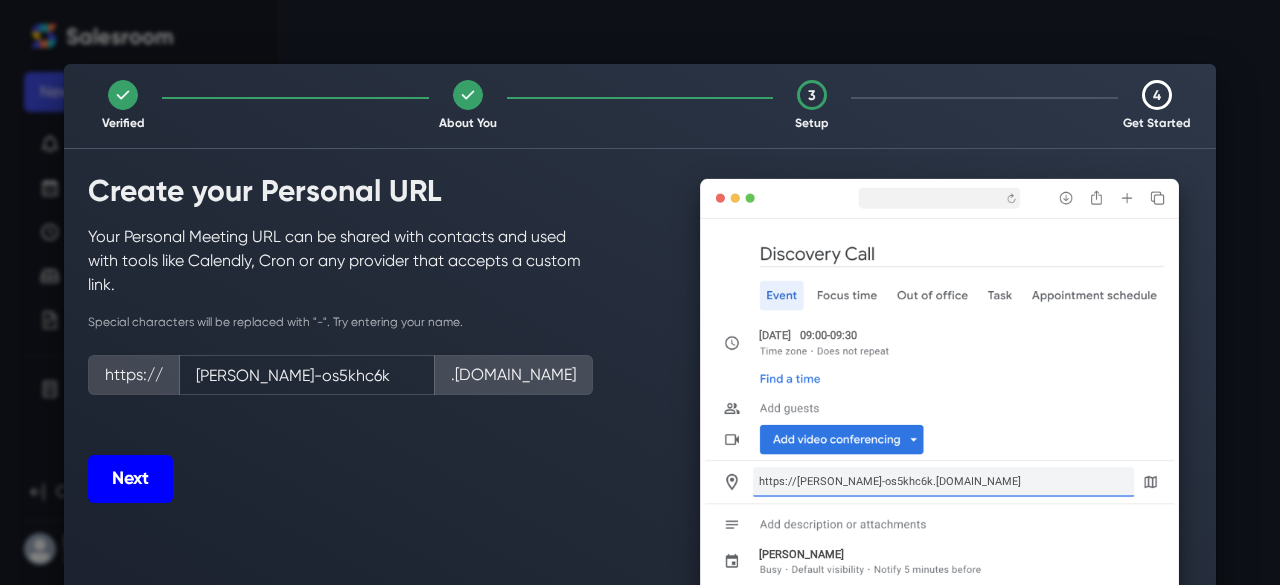 click on "Next" at bounding box center [130, 479] 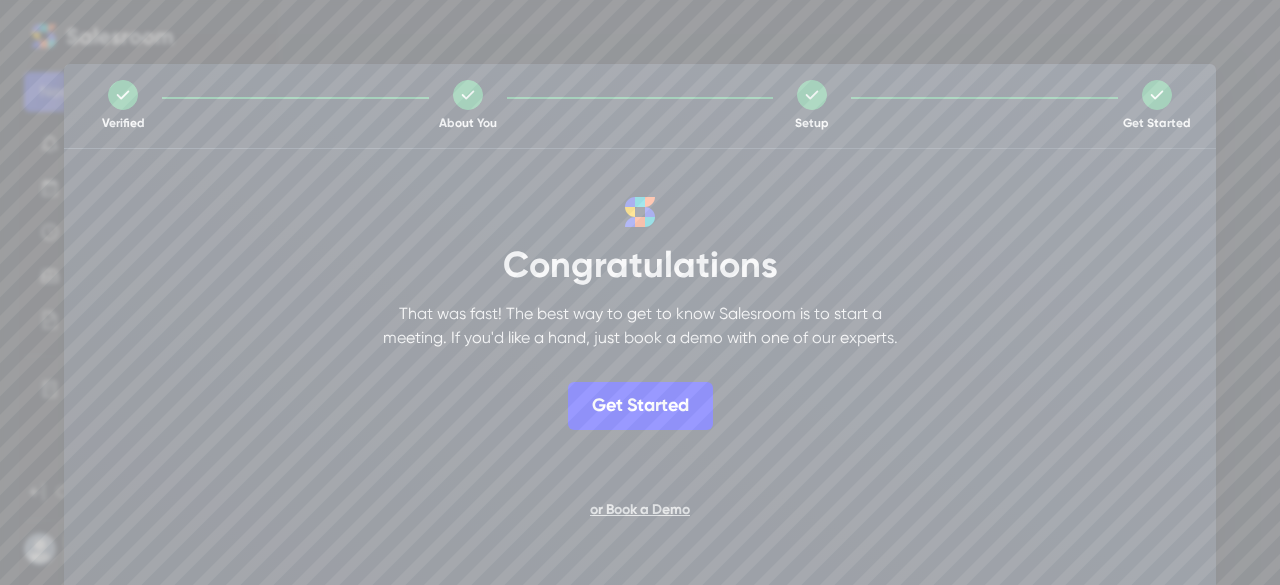 click on "Get Started" at bounding box center [640, 406] 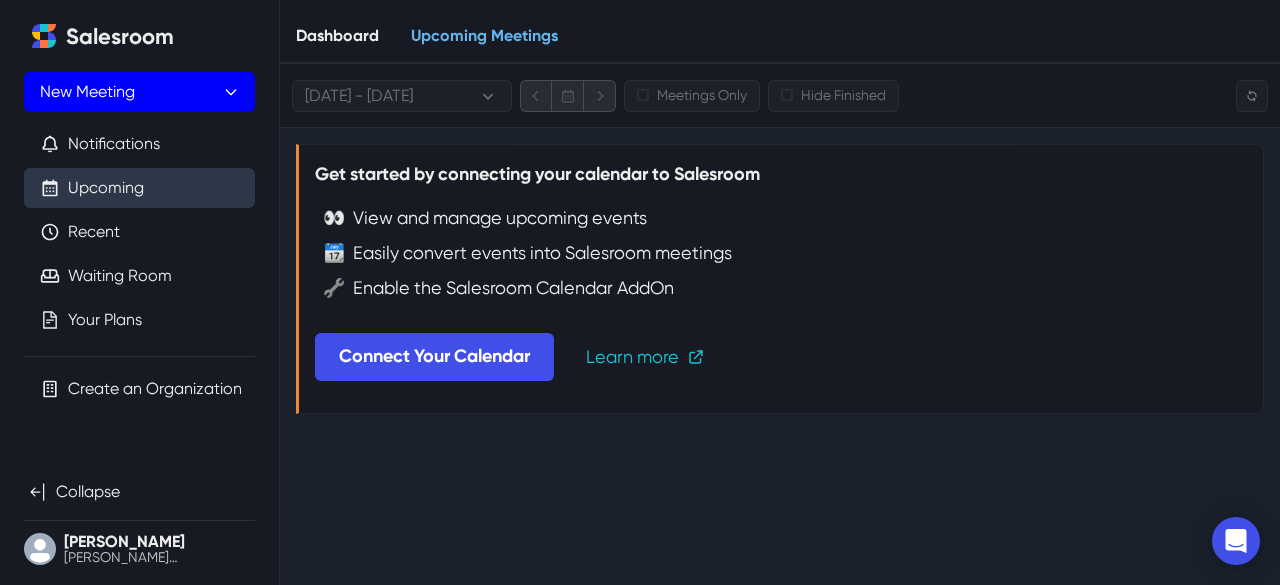 click on "New Meeting" at bounding box center (139, 92) 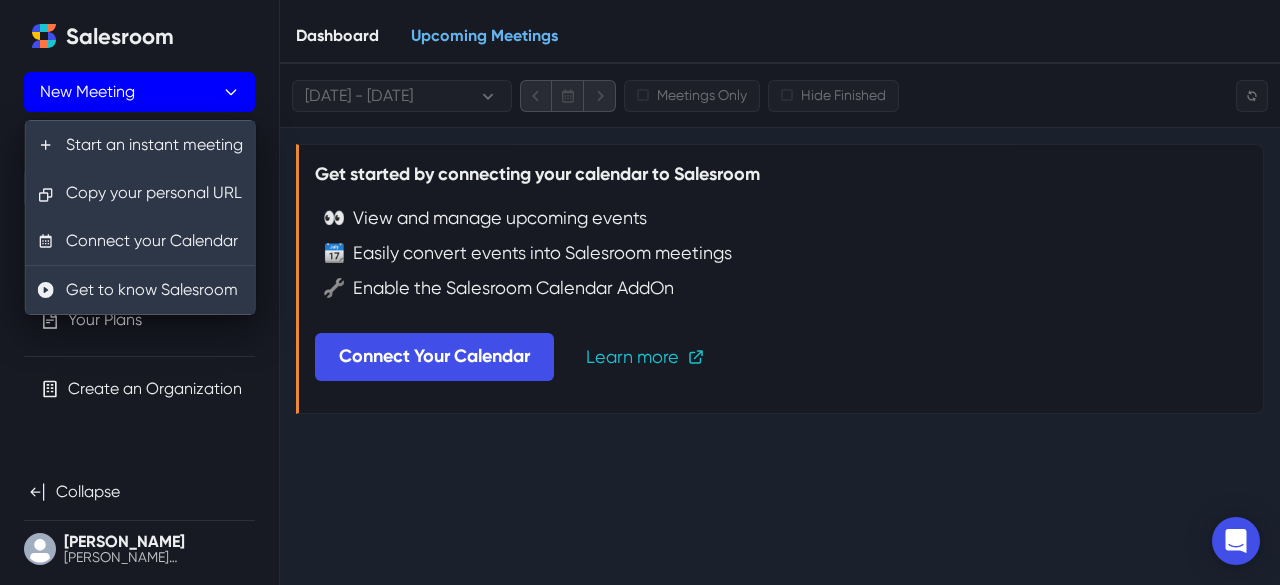 click on "New Meeting" at bounding box center [139, 92] 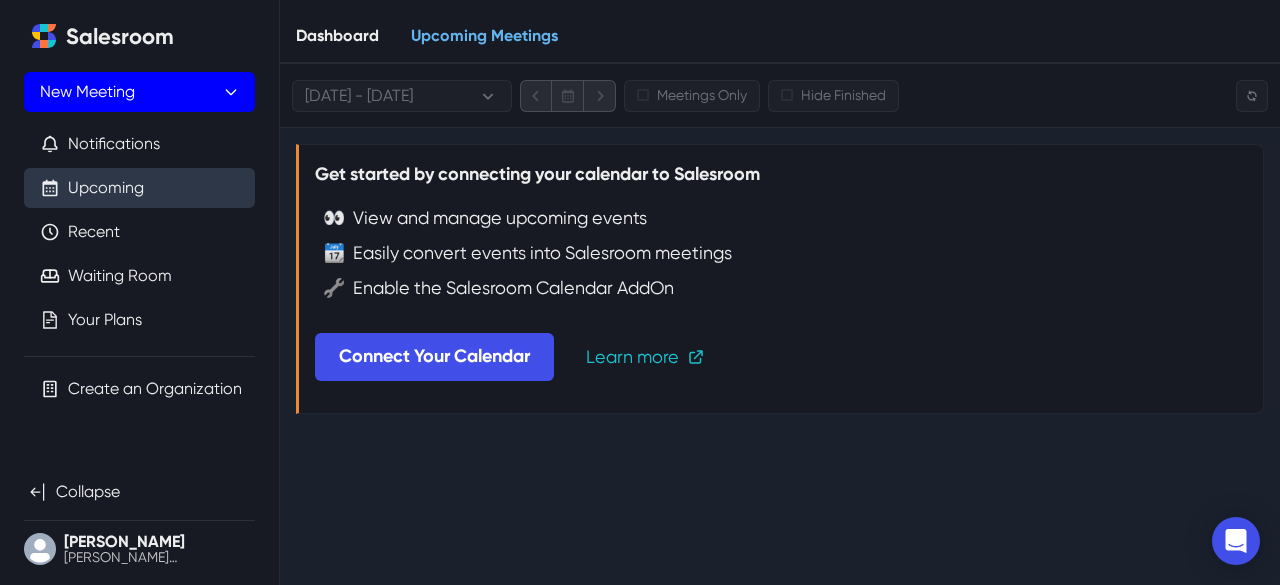 click on "New Meeting" at bounding box center (139, 92) 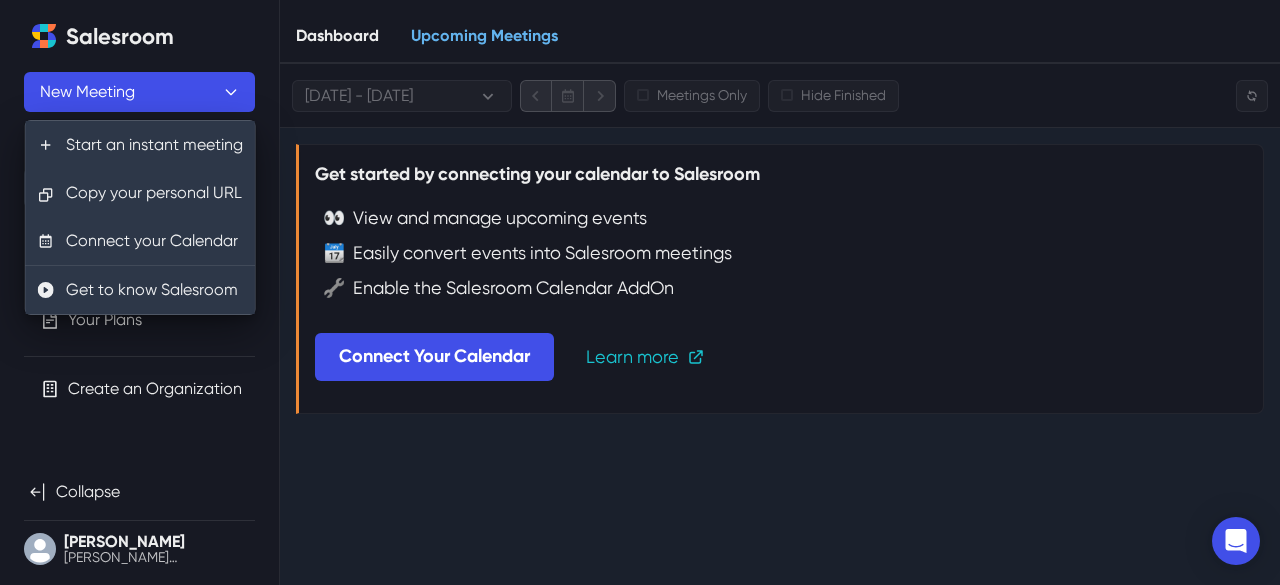click on "Salesroom New Meeting Notifications Upcoming Recent Waiting Room Your Plans Create an Organization Collapse [PERSON_NAME] [PERSON_NAME][EMAIL_ADDRESS][PERSON_NAME][DOMAIN_NAME] Settings Profile Integrations Meetings Notifications Status Help Logout" at bounding box center [139, 292] 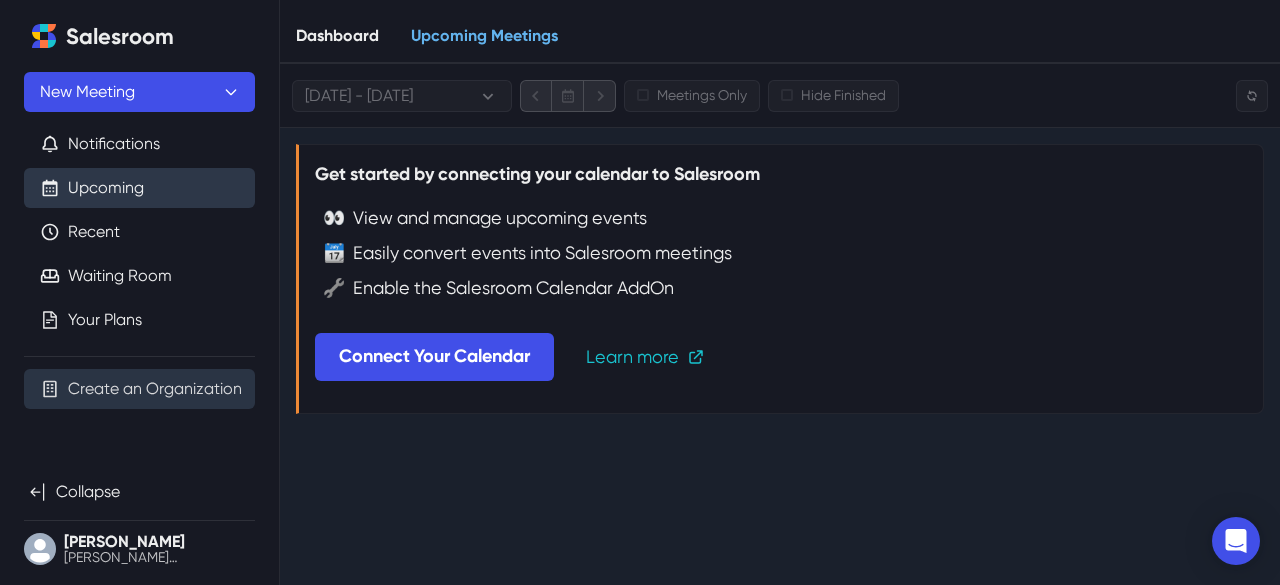 click on "Create an Organization" at bounding box center (155, 389) 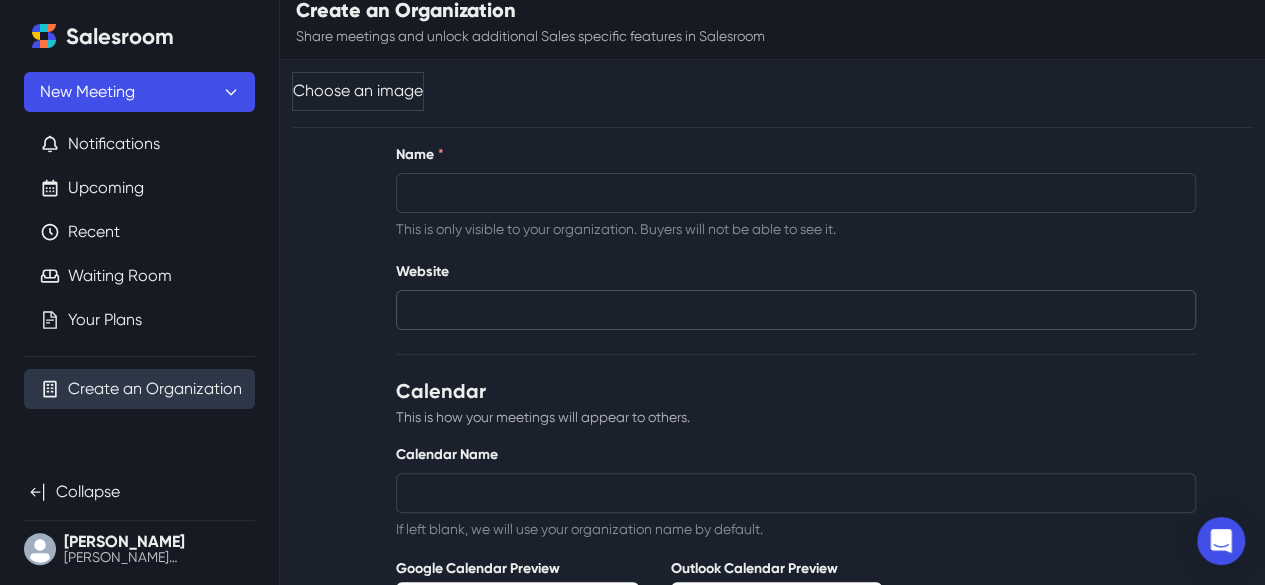 scroll, scrollTop: 0, scrollLeft: 0, axis: both 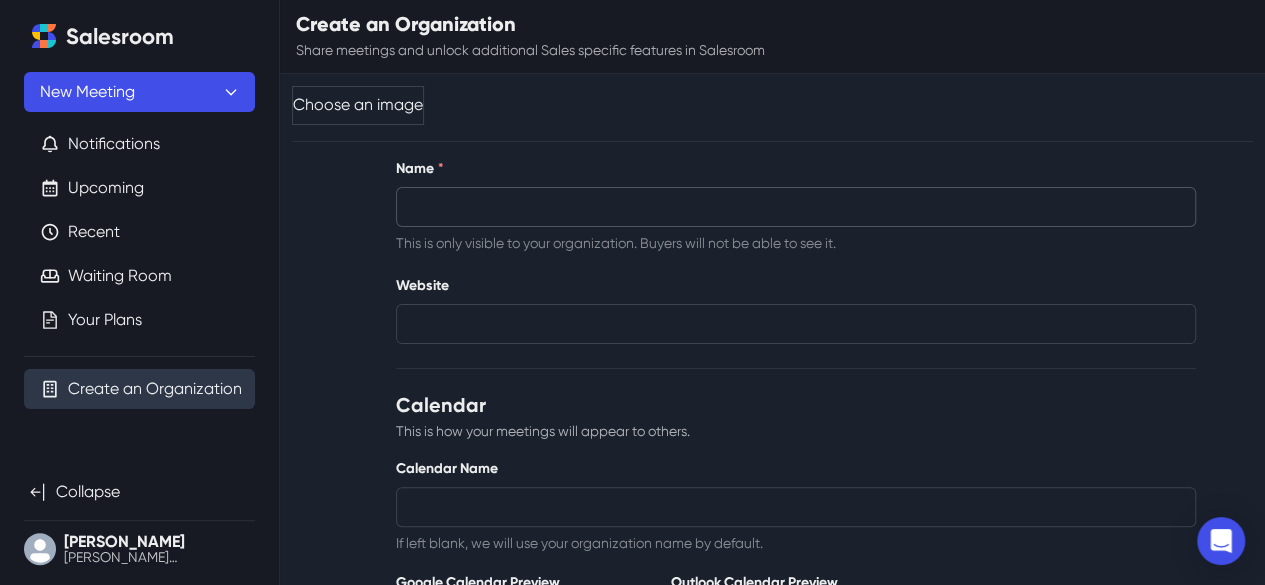 click on "Name *" at bounding box center (796, 207) 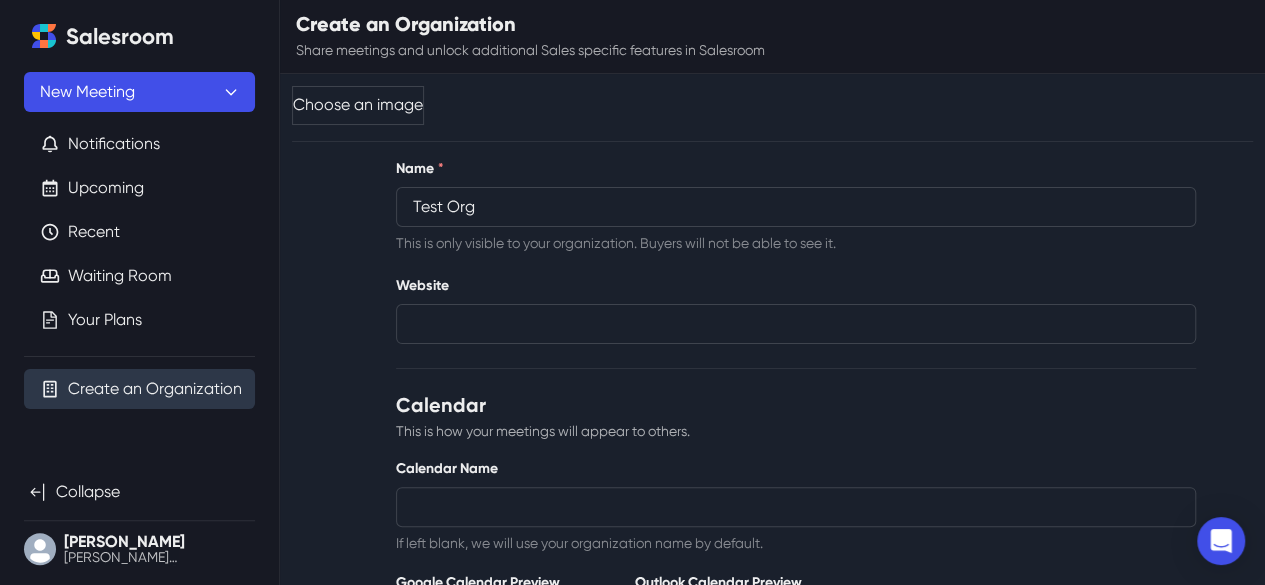 type on "Test Org" 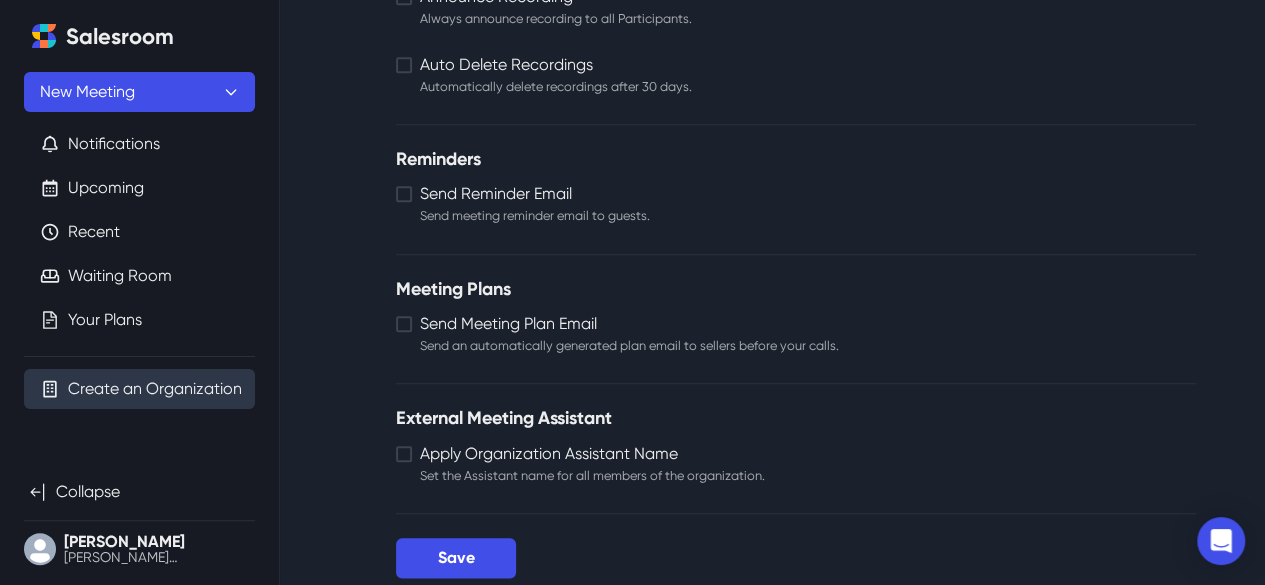 scroll, scrollTop: 880, scrollLeft: 0, axis: vertical 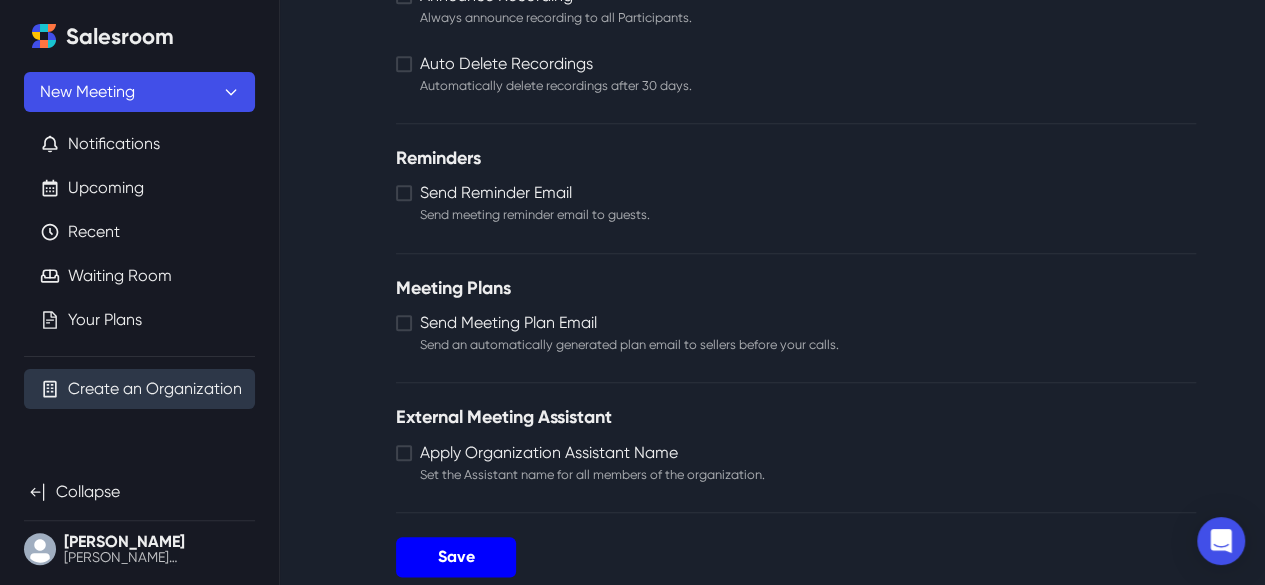 click on "Save" at bounding box center (456, 557) 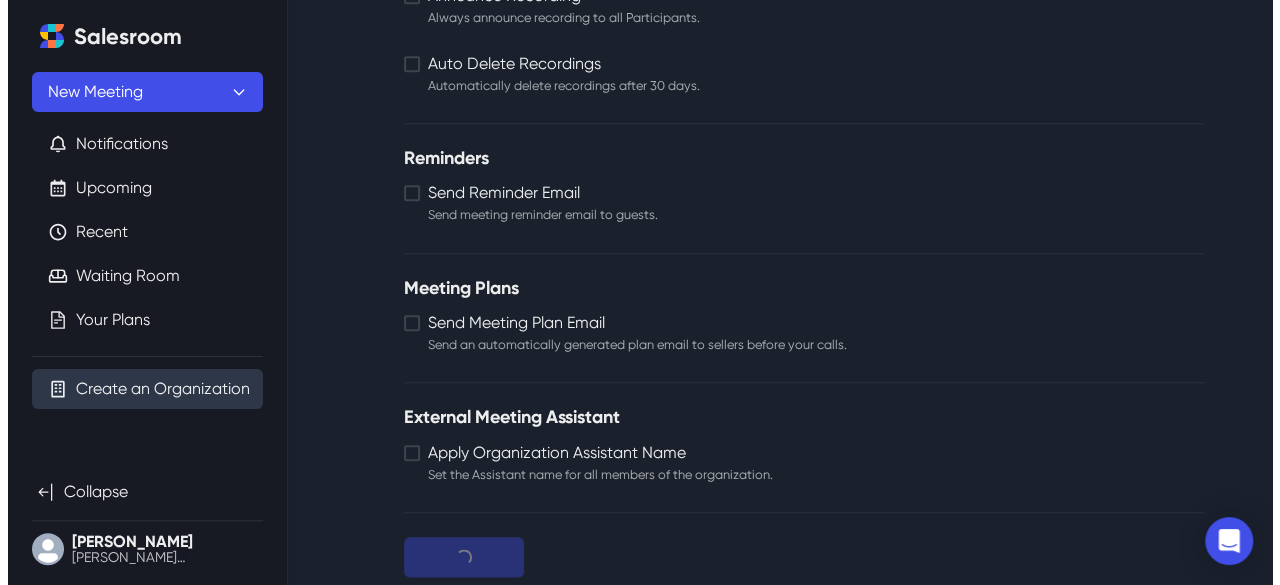 scroll, scrollTop: 0, scrollLeft: 0, axis: both 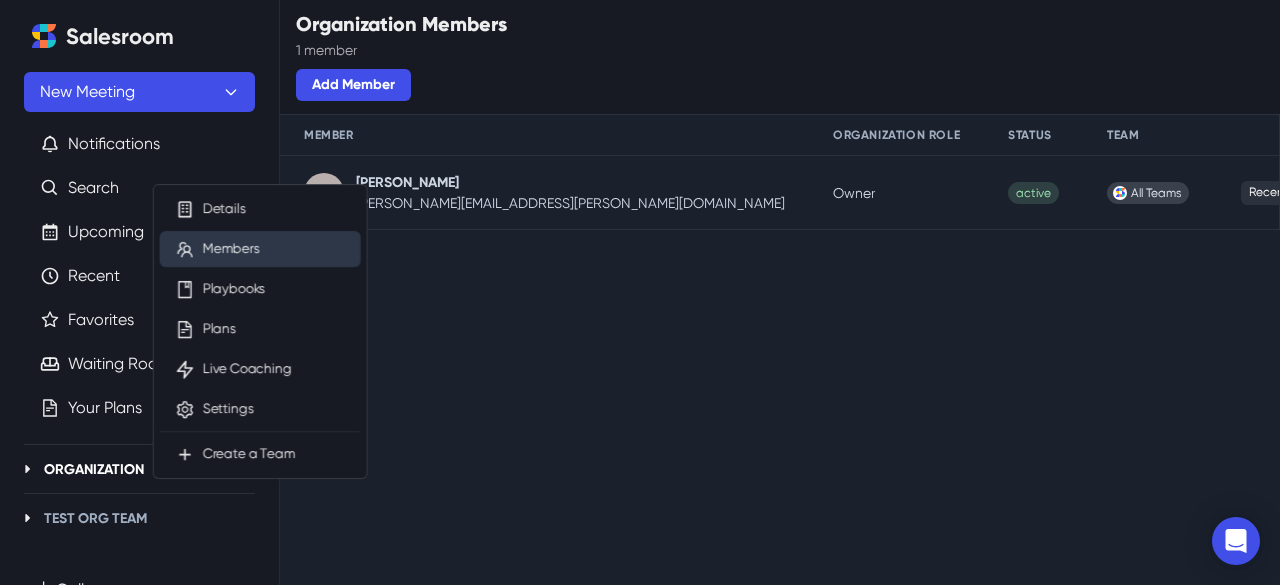click on "Organization" at bounding box center [94, 469] 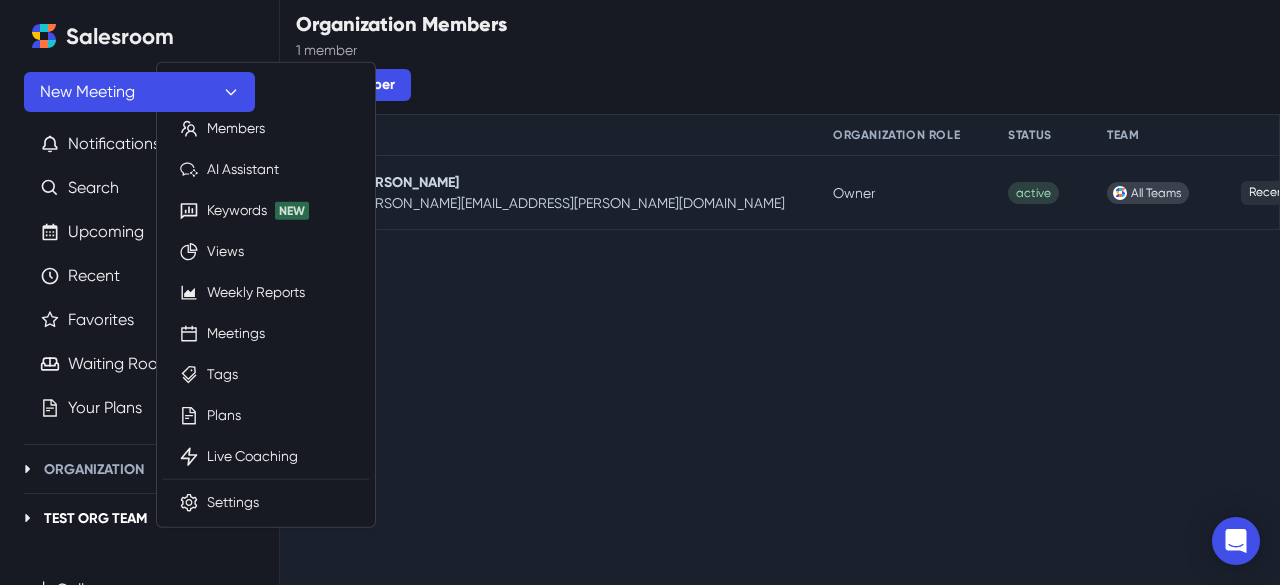 click on "Test Org Team" at bounding box center [95, 518] 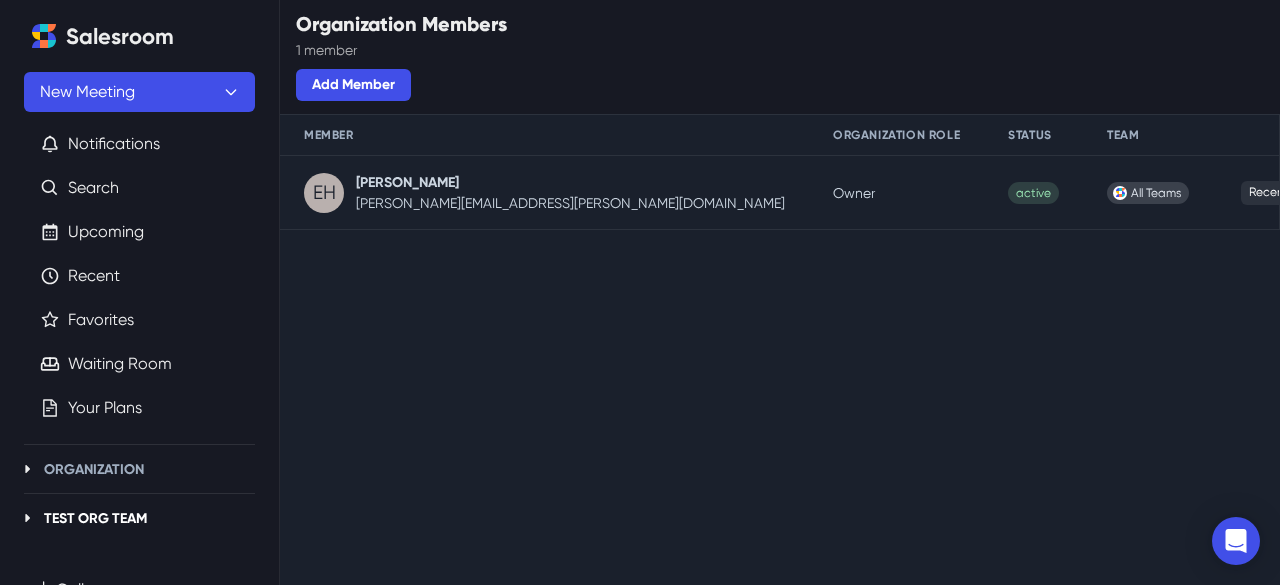 click 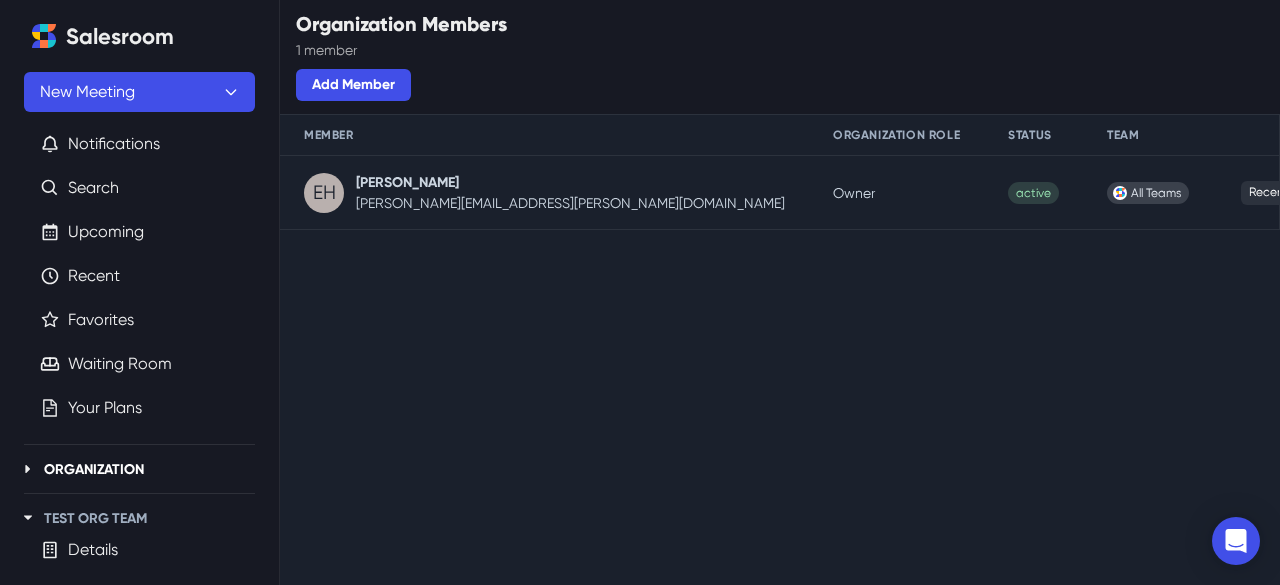 click 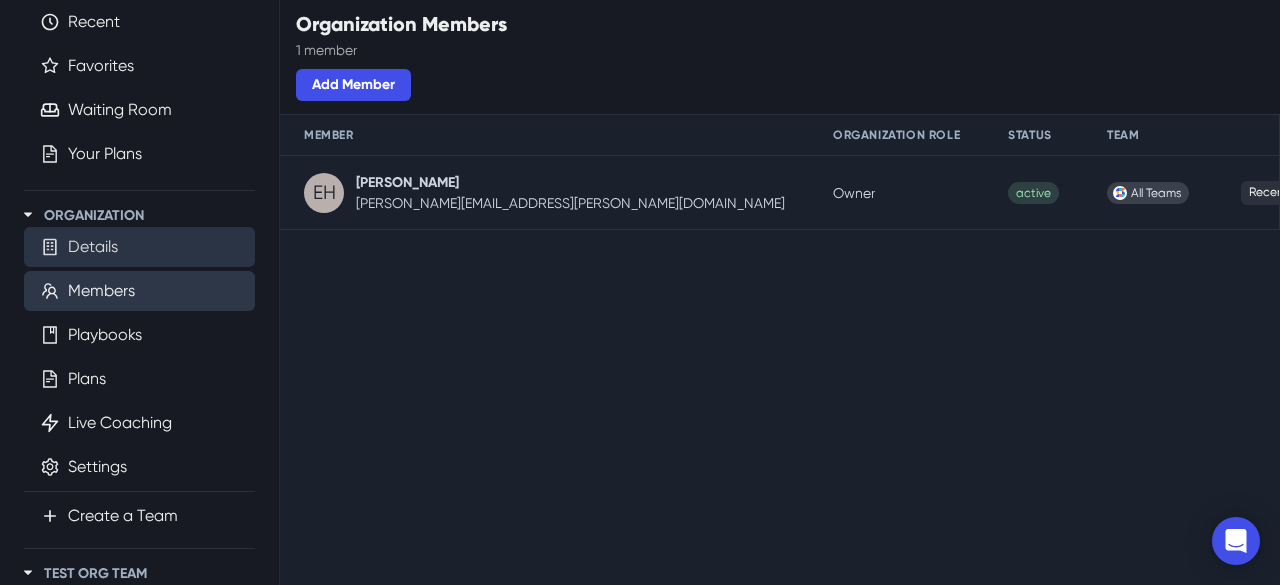scroll, scrollTop: 300, scrollLeft: 0, axis: vertical 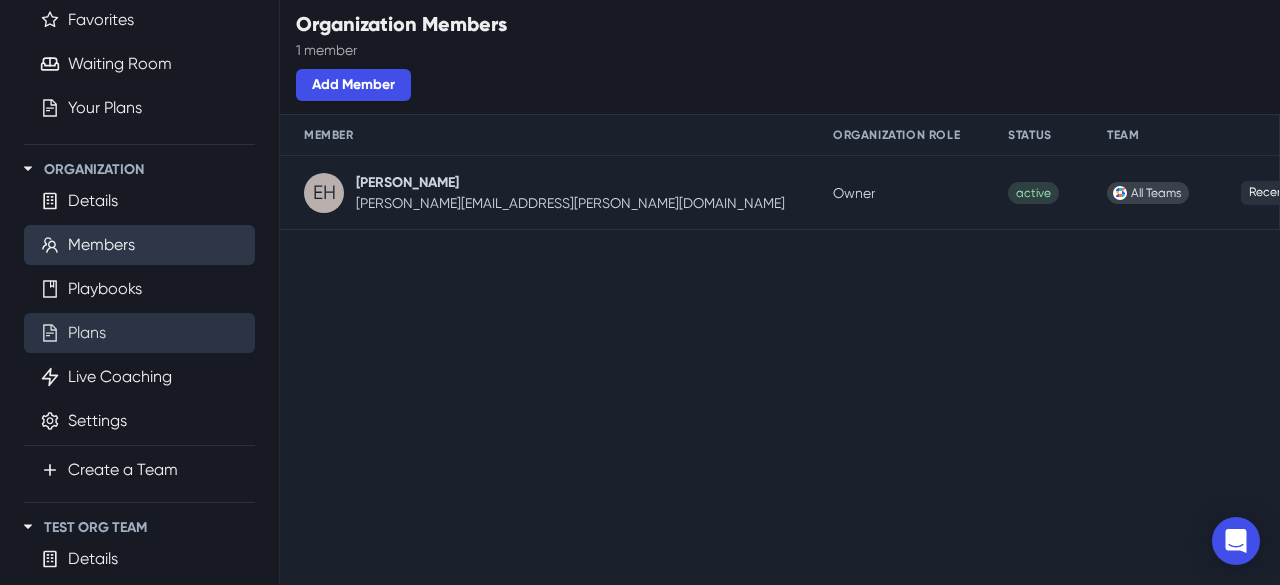 click on "Plans" at bounding box center [87, 333] 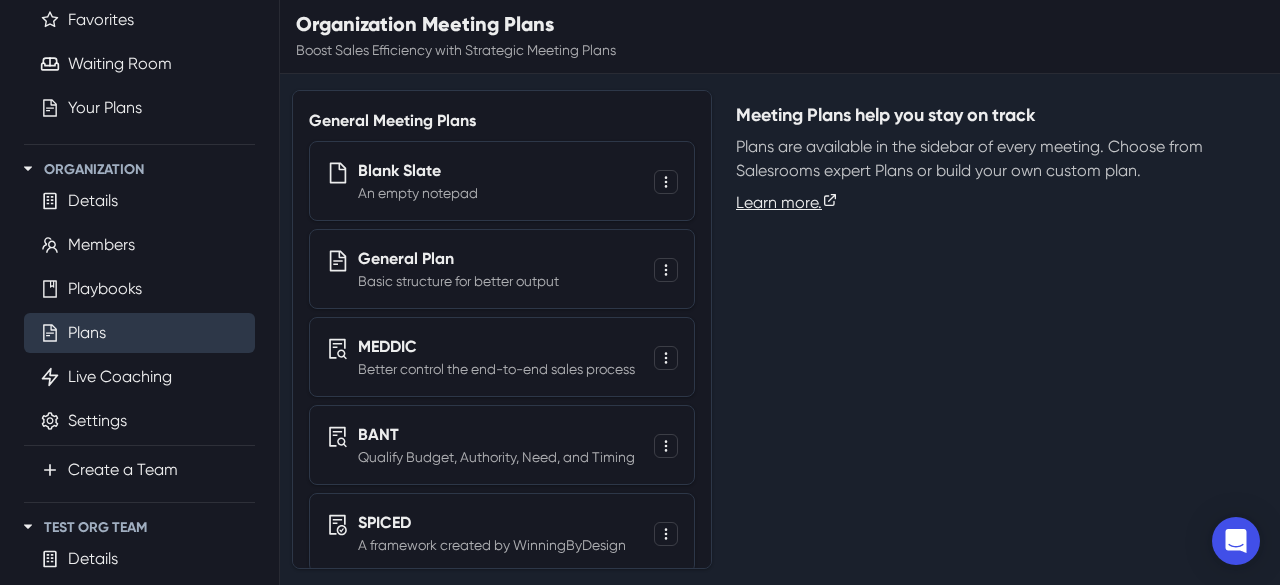 scroll, scrollTop: 216, scrollLeft: 0, axis: vertical 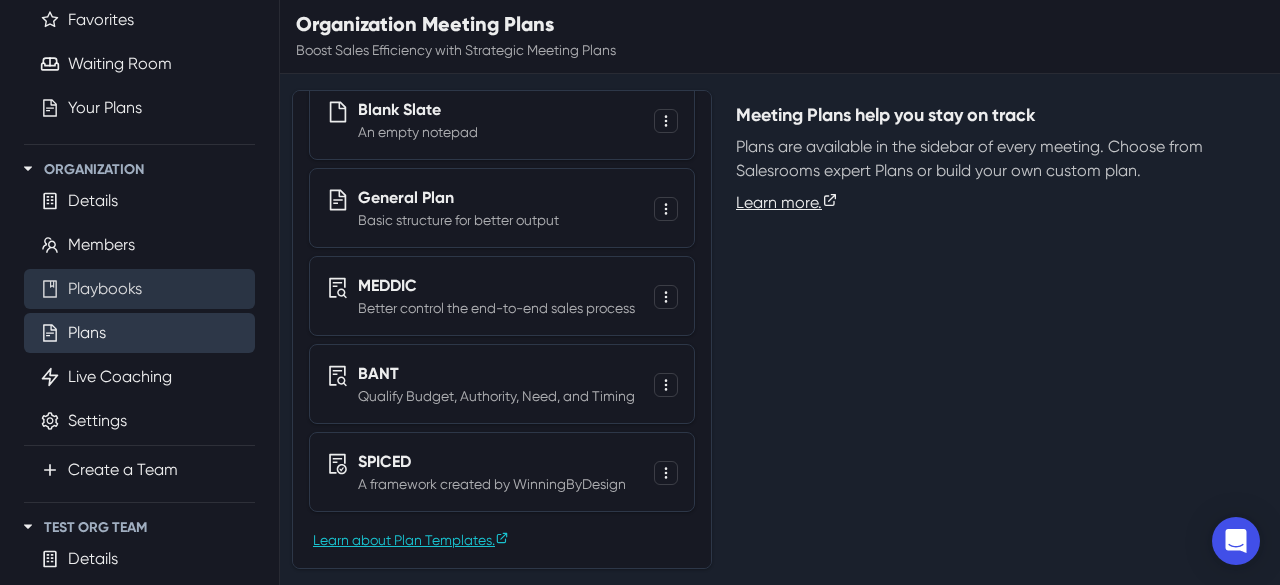 click on "Playbooks" at bounding box center [105, 289] 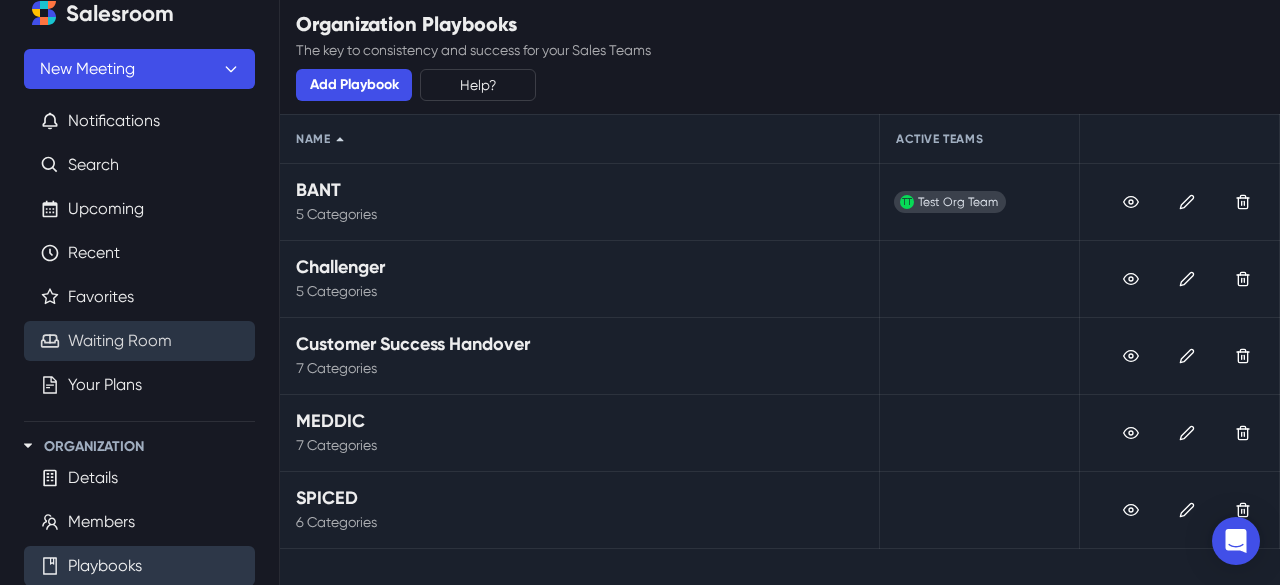 scroll, scrollTop: 0, scrollLeft: 0, axis: both 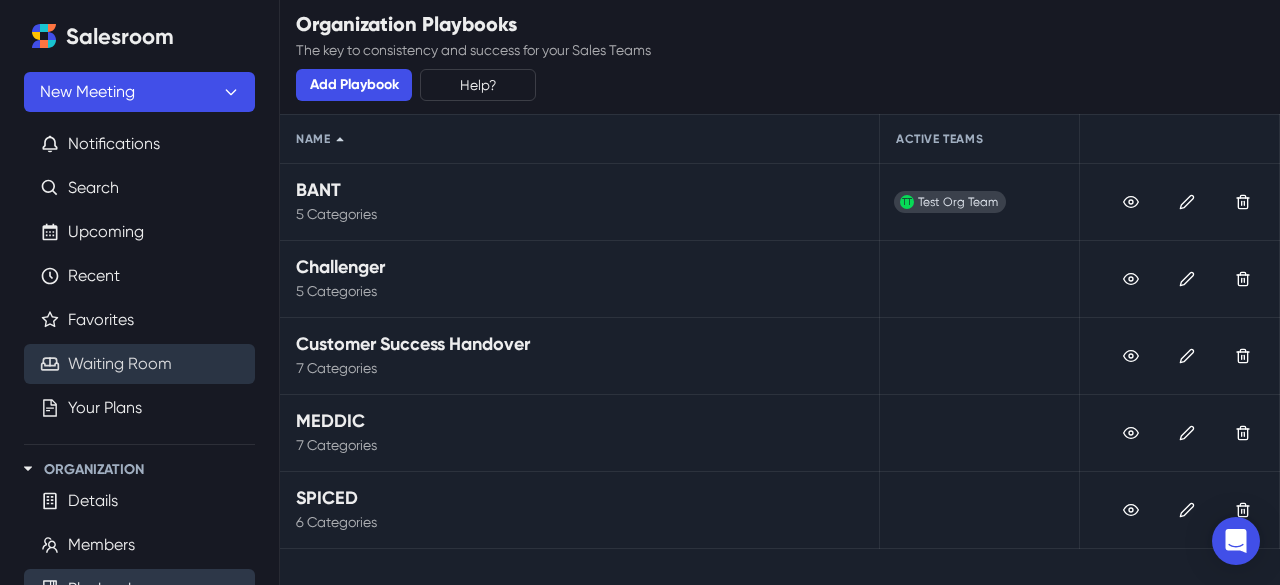 click on "Waiting Room" at bounding box center (120, 364) 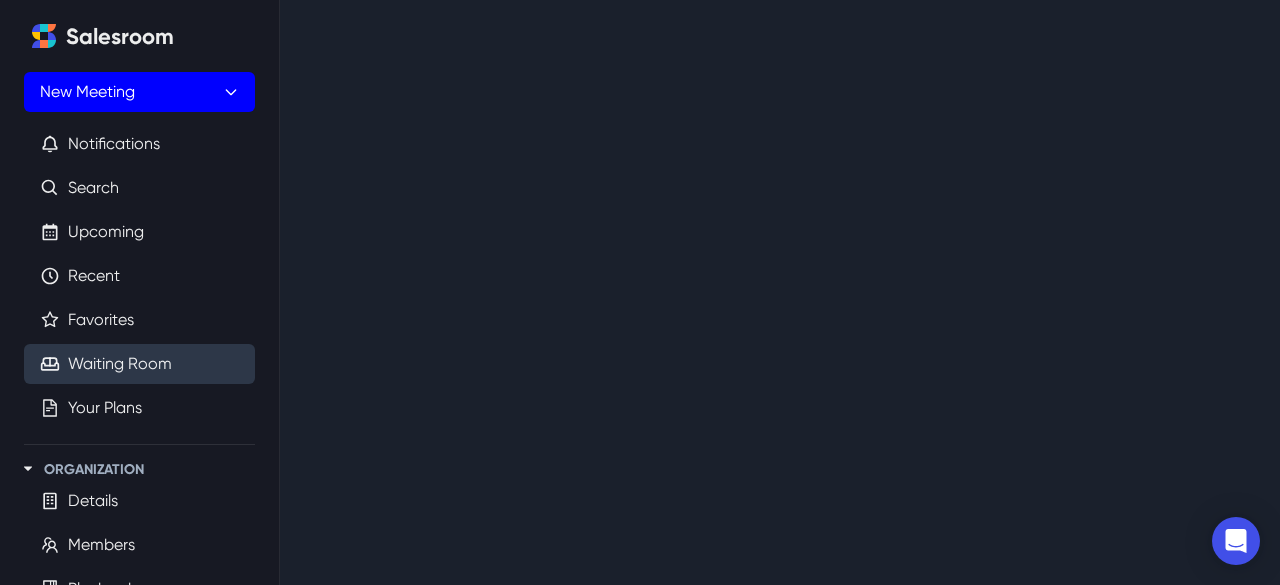click on "New Meeting" at bounding box center (139, 92) 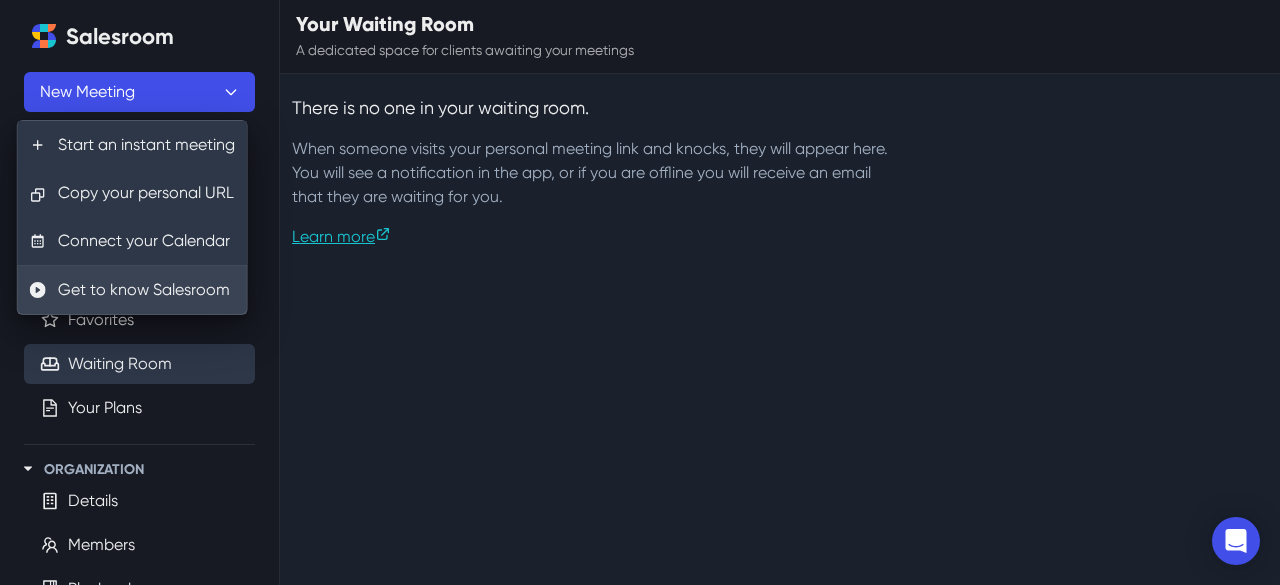 click on "Get to know Salesroom" at bounding box center (132, 290) 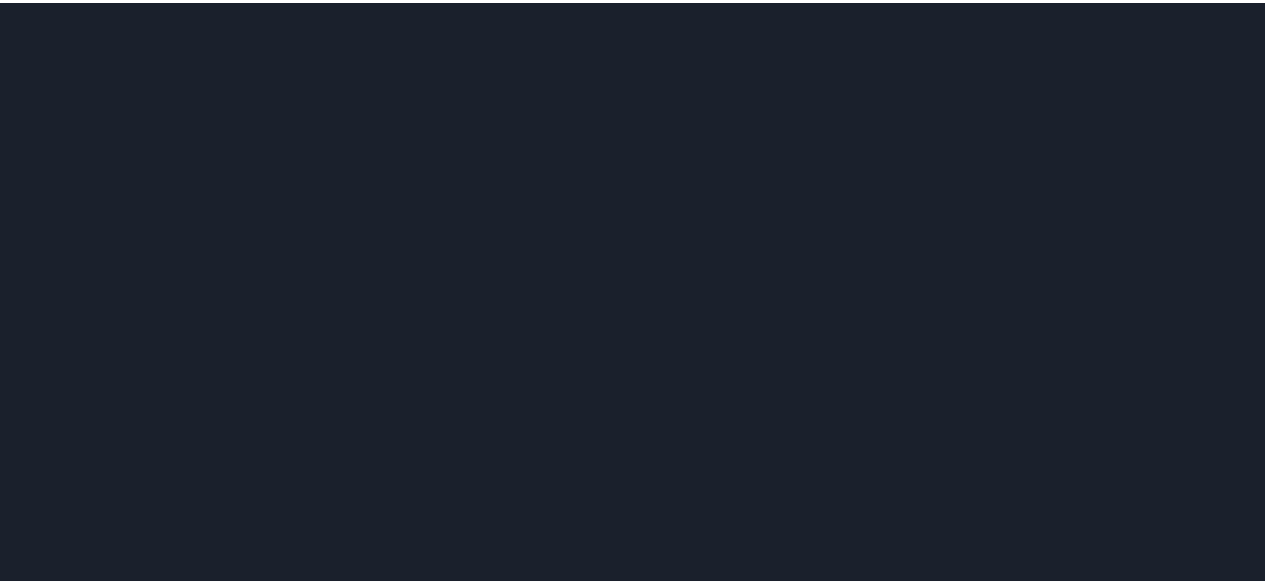 scroll, scrollTop: 0, scrollLeft: 0, axis: both 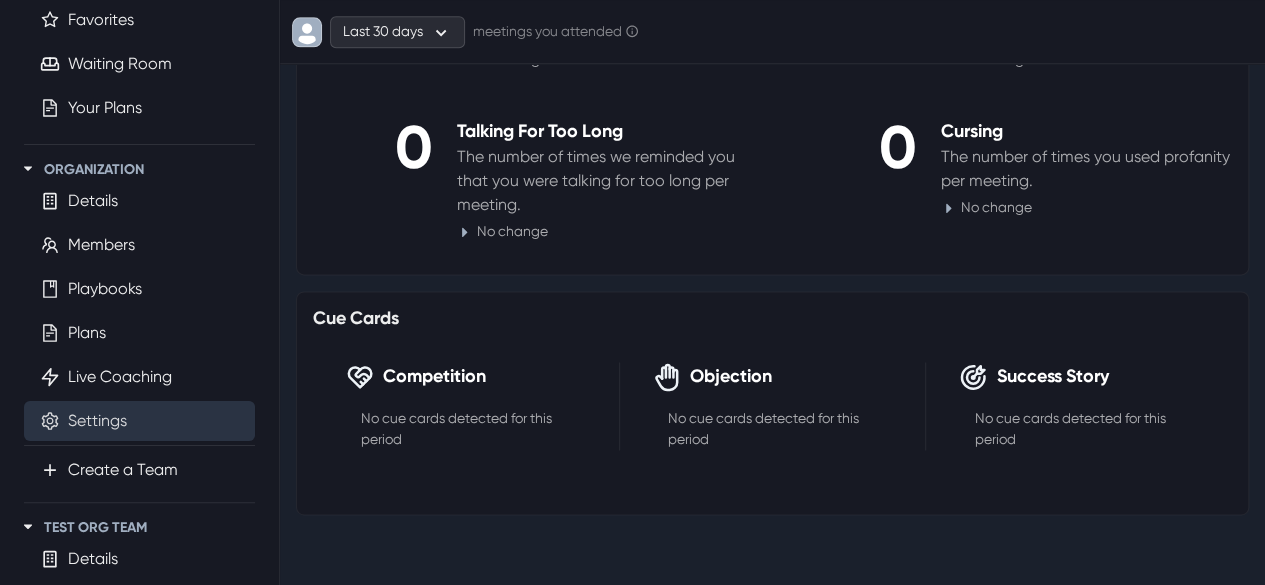 click on "Settings" at bounding box center (97, 421) 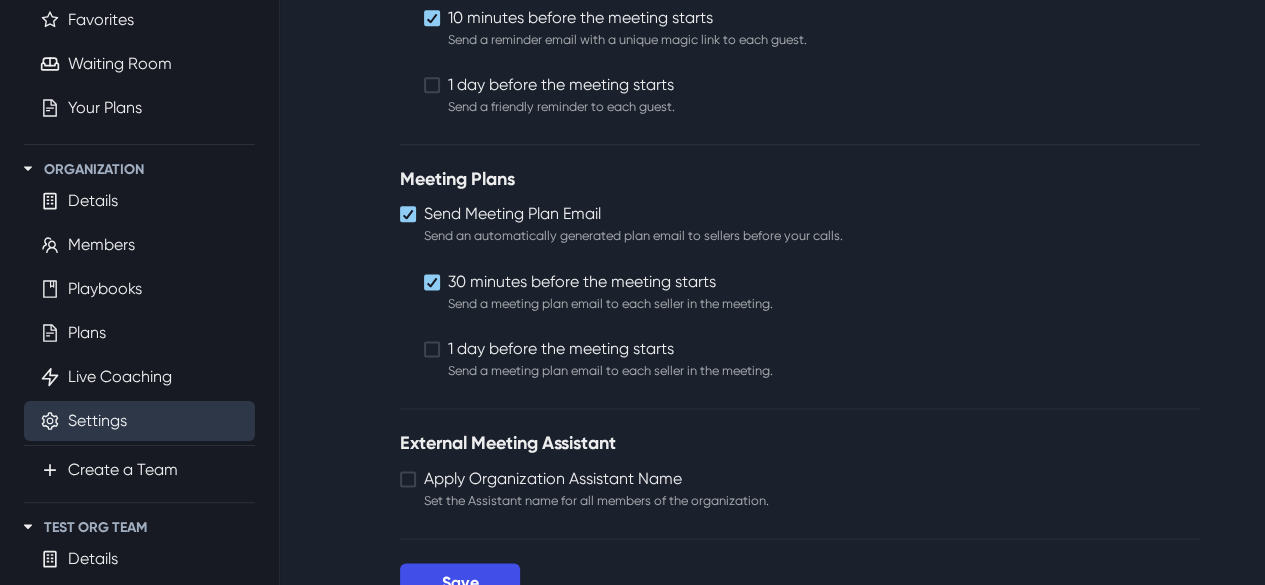 scroll, scrollTop: 1197, scrollLeft: 0, axis: vertical 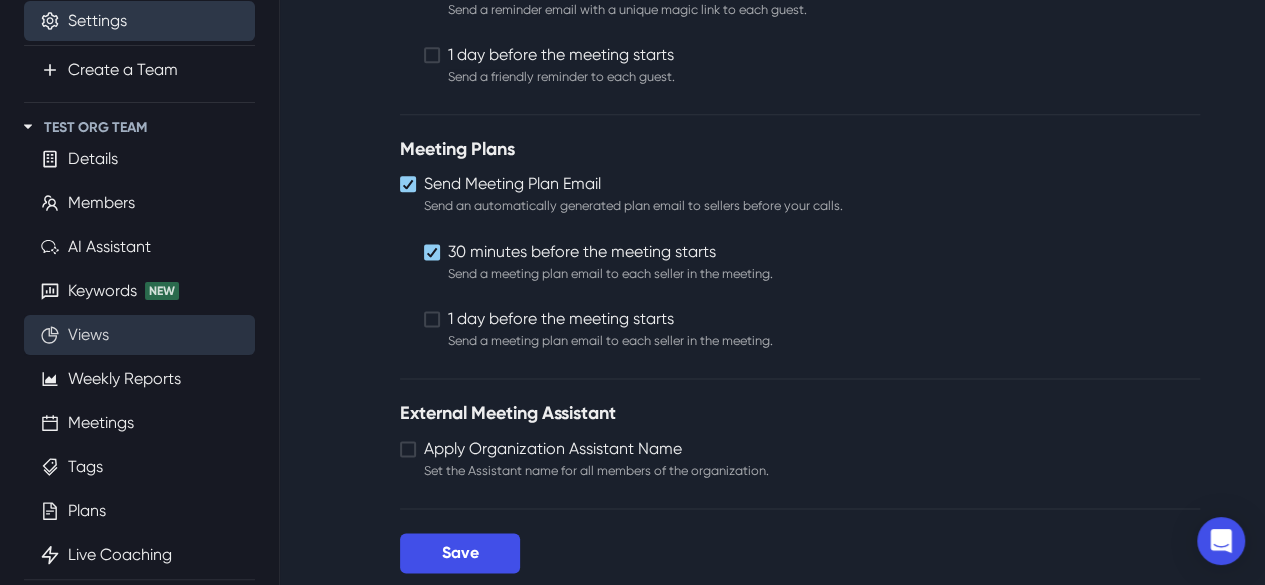 click on "Views" at bounding box center [88, 335] 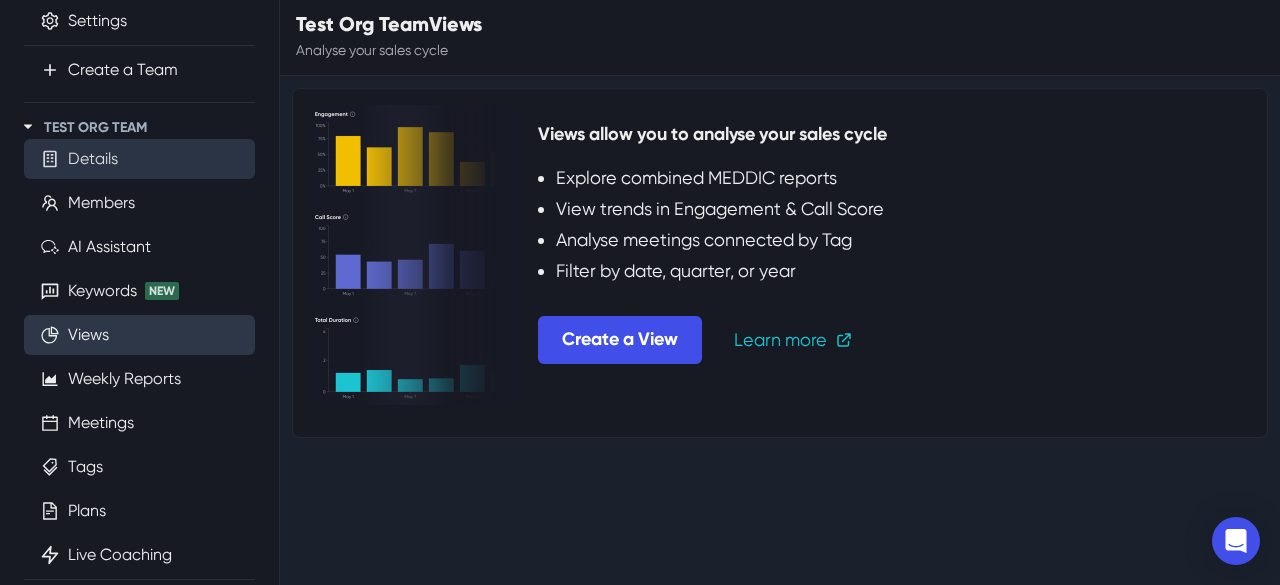 click on "Details" at bounding box center [93, 159] 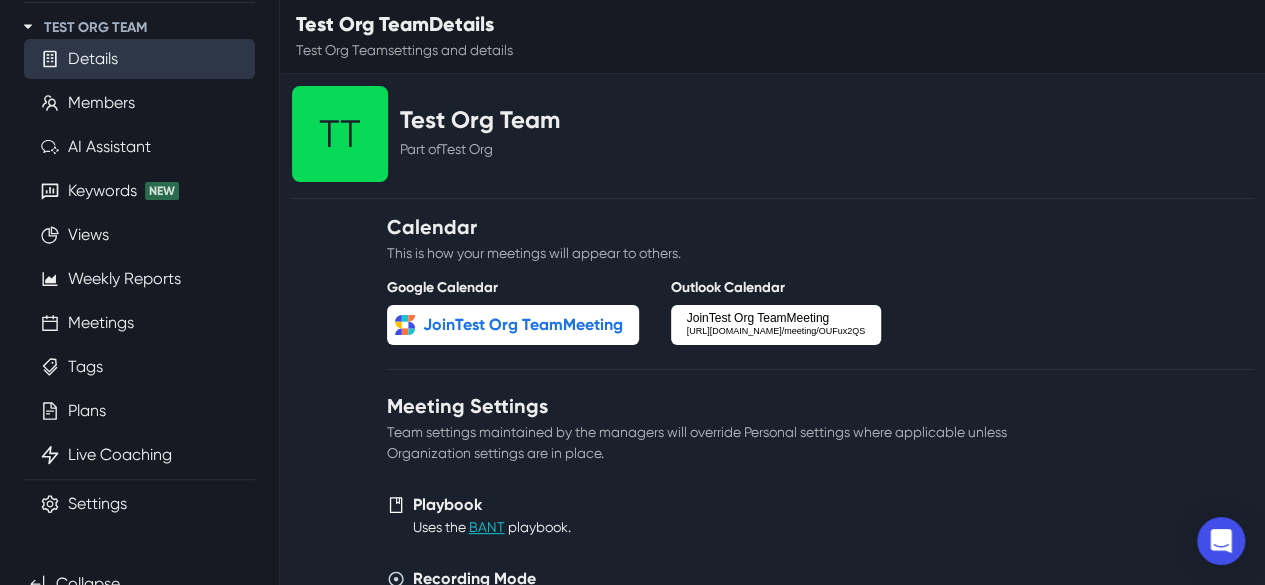 scroll, scrollTop: 874, scrollLeft: 0, axis: vertical 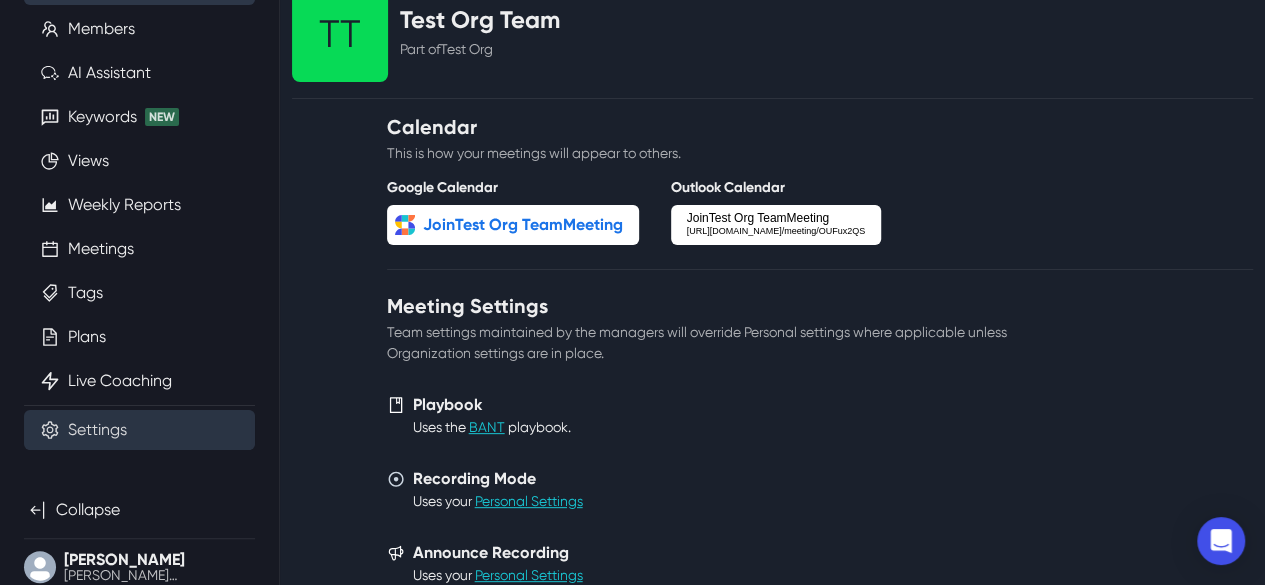 click on "Settings" at bounding box center (97, 430) 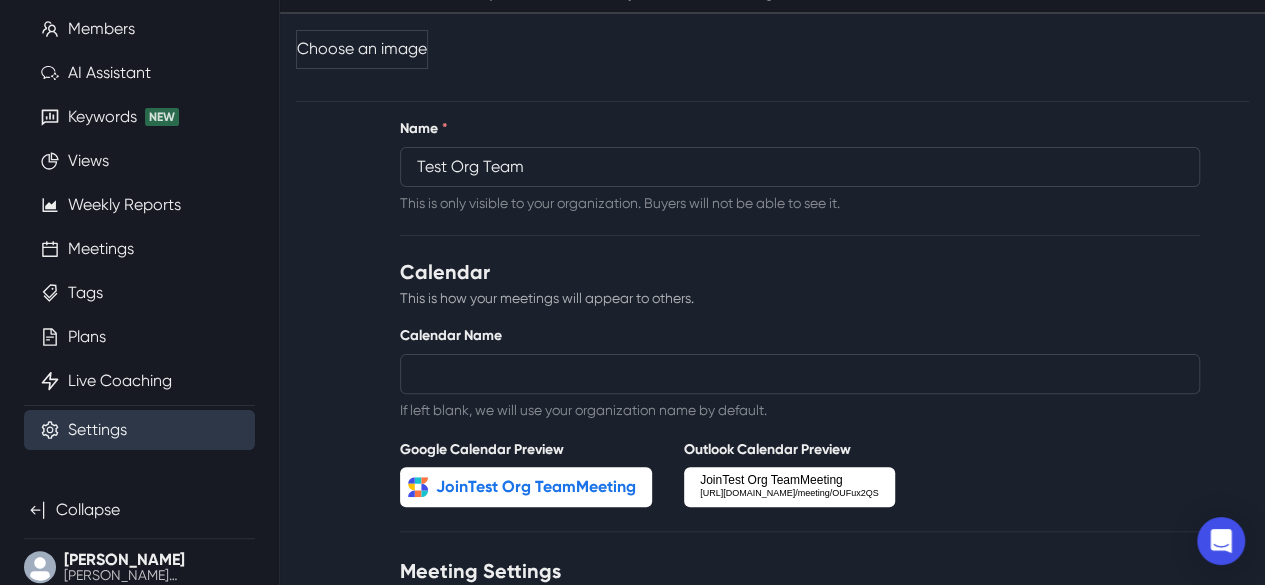 scroll, scrollTop: 0, scrollLeft: 0, axis: both 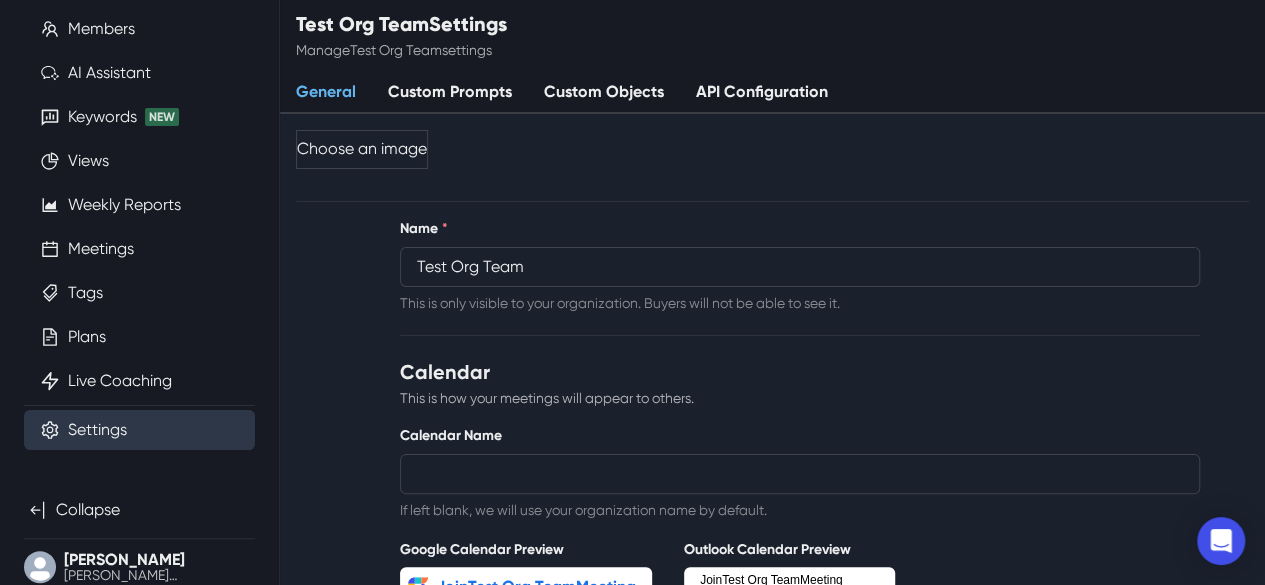 click on "Custom Objects" at bounding box center (604, 93) 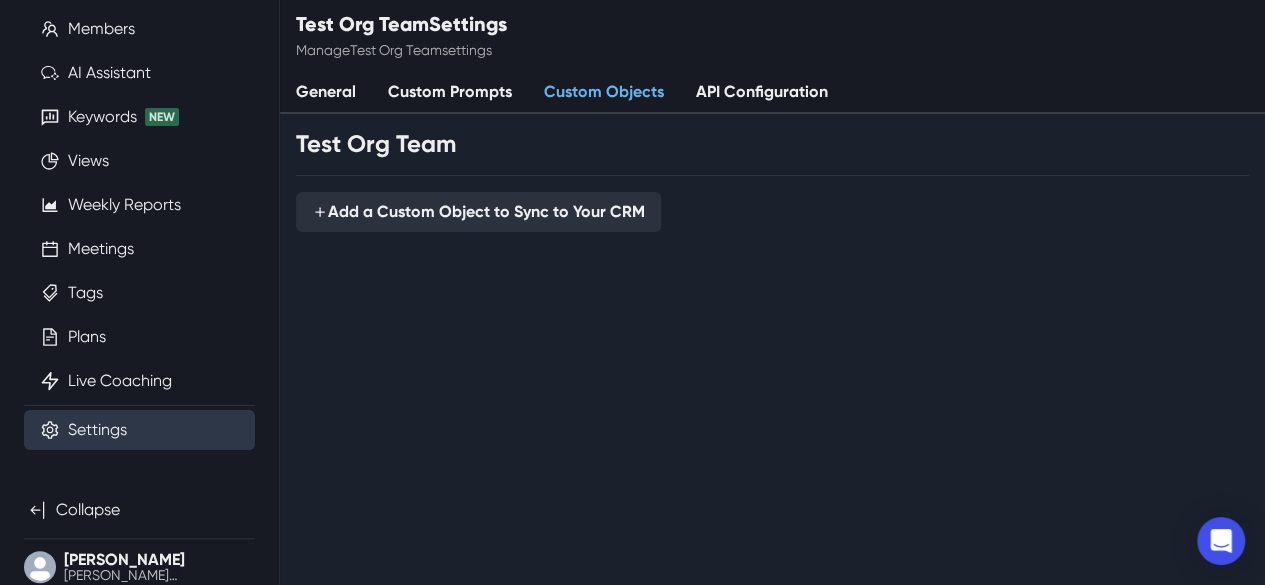 click on "Custom Prompts" at bounding box center (450, 93) 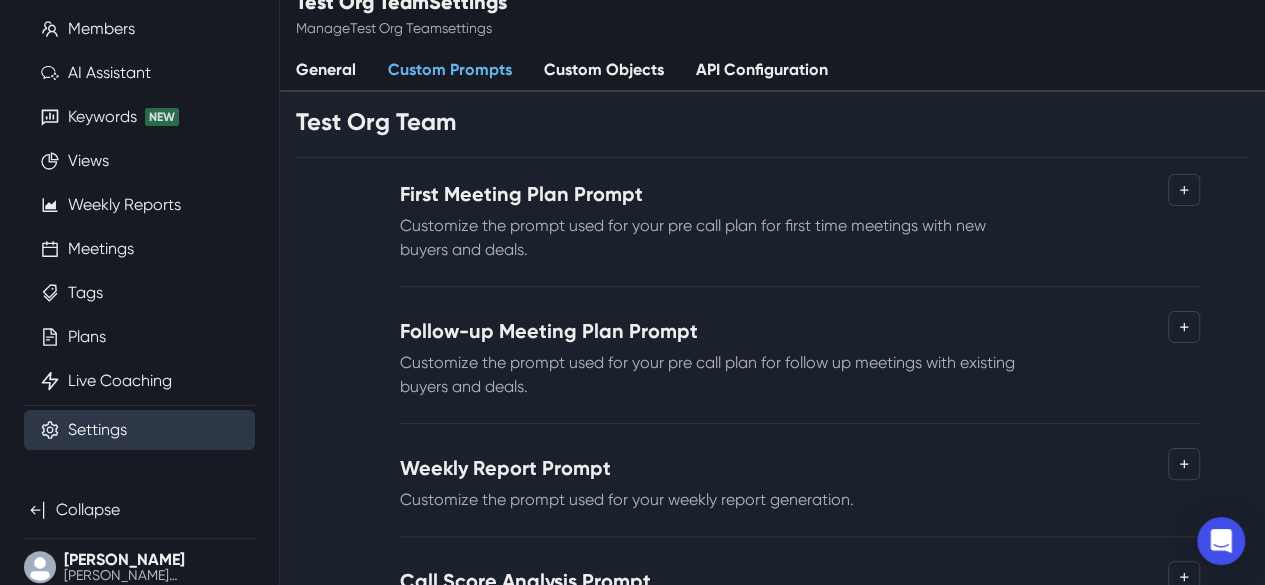scroll, scrollTop: 0, scrollLeft: 0, axis: both 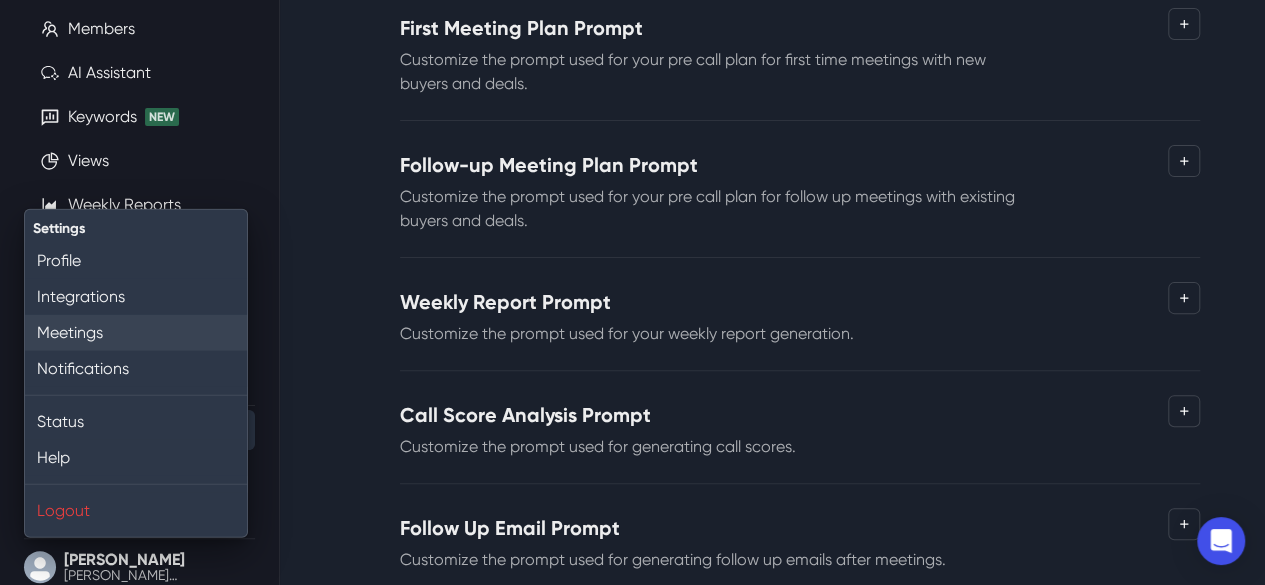 click on "Meetings" at bounding box center (136, 333) 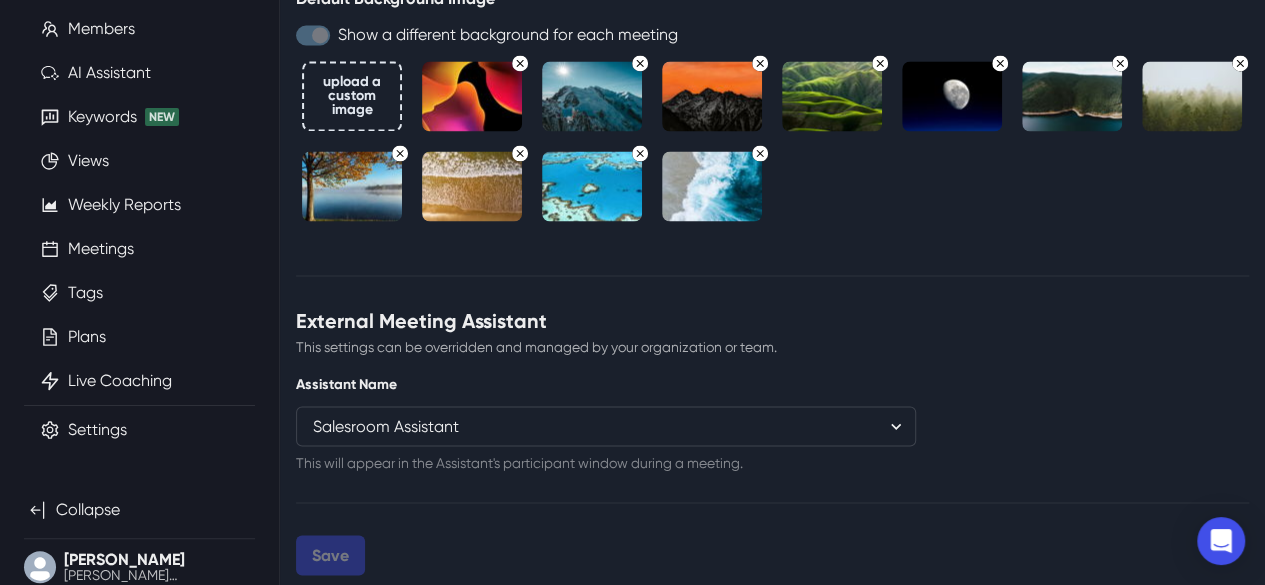 scroll, scrollTop: 1704, scrollLeft: 0, axis: vertical 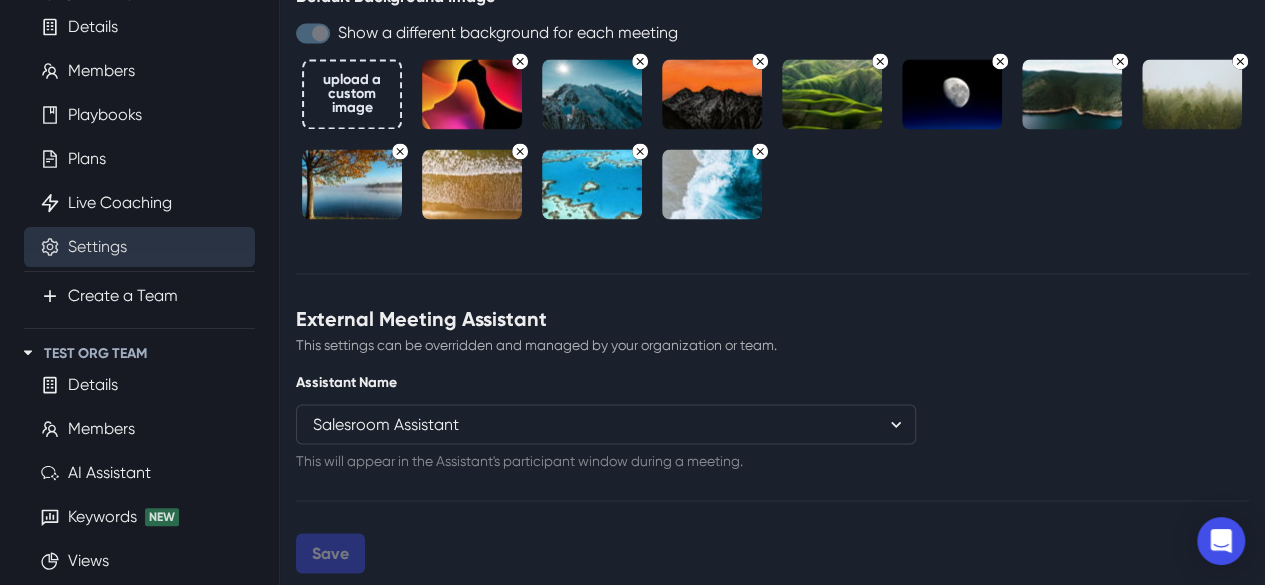 click on "Settings" at bounding box center [97, 247] 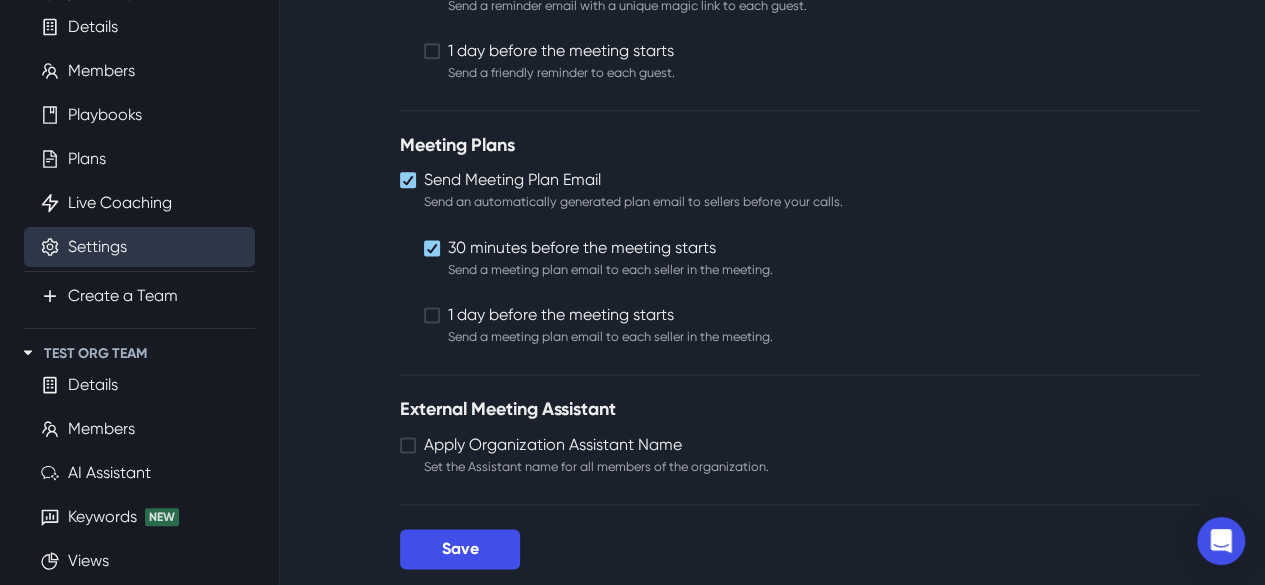 scroll, scrollTop: 0, scrollLeft: 0, axis: both 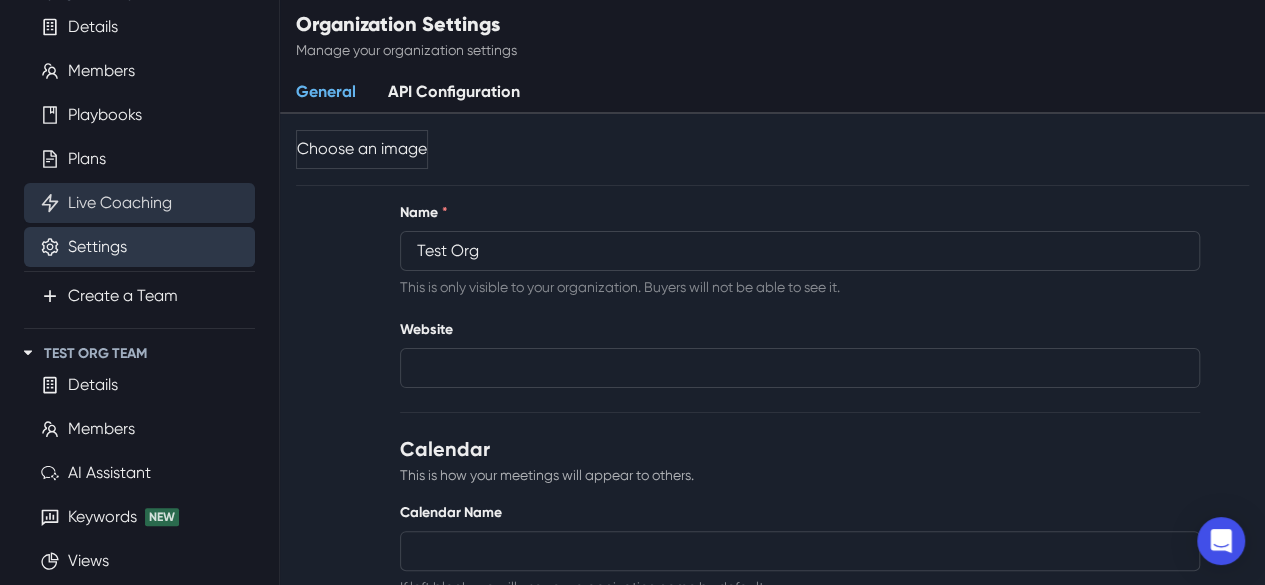 click on "Live Coaching" at bounding box center [120, 203] 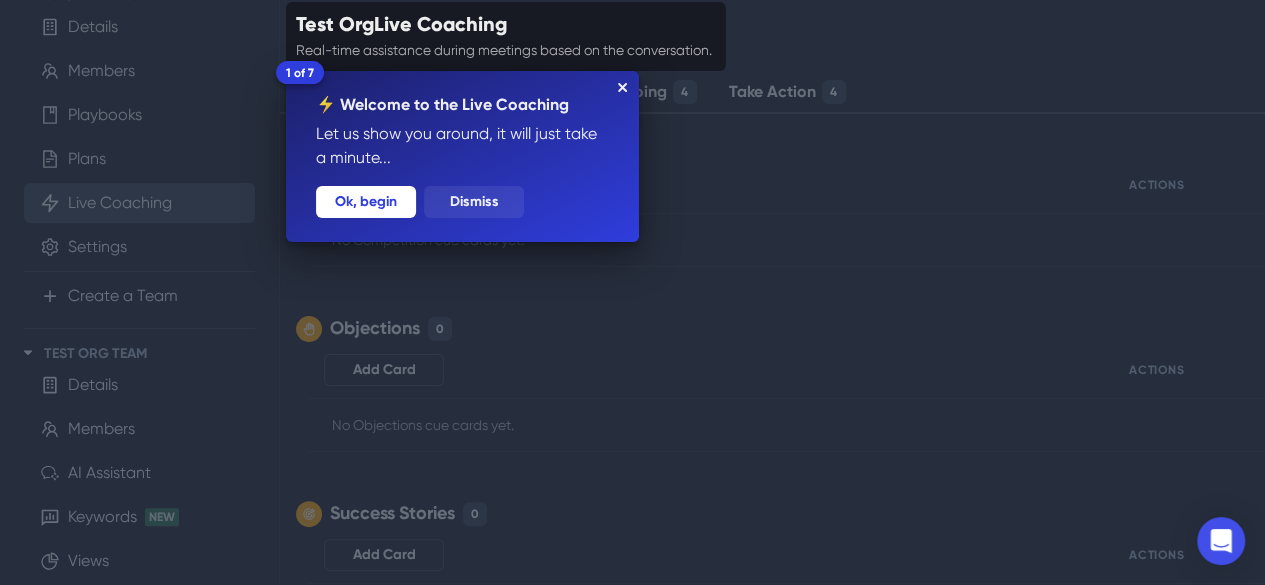 click on "Dismiss" at bounding box center (474, 202) 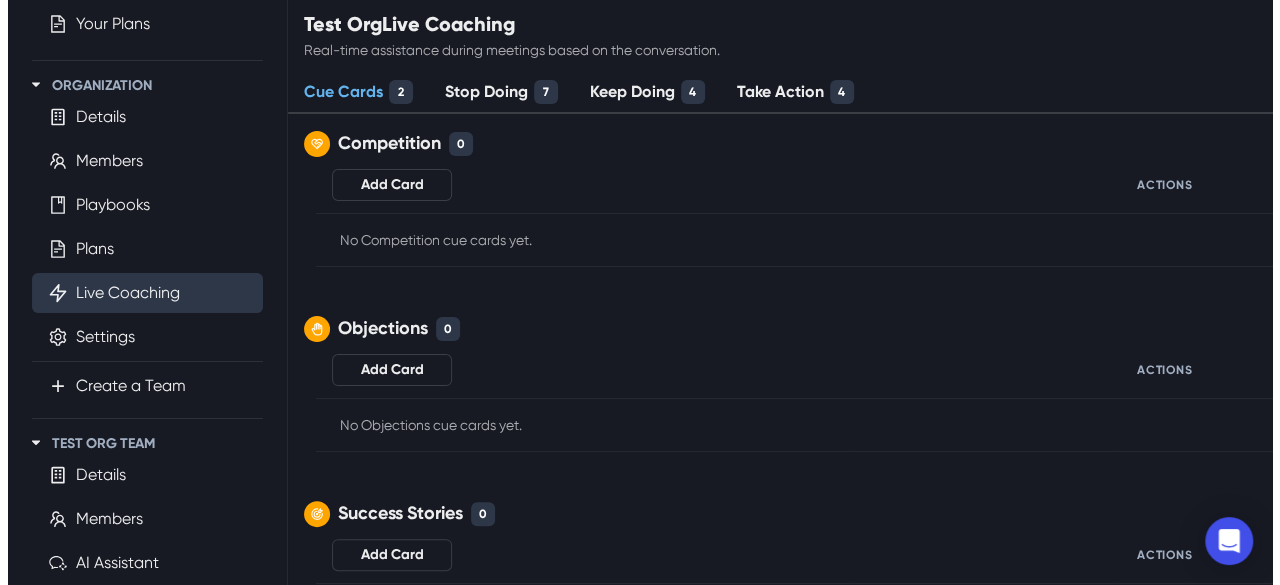 scroll, scrollTop: 100, scrollLeft: 0, axis: vertical 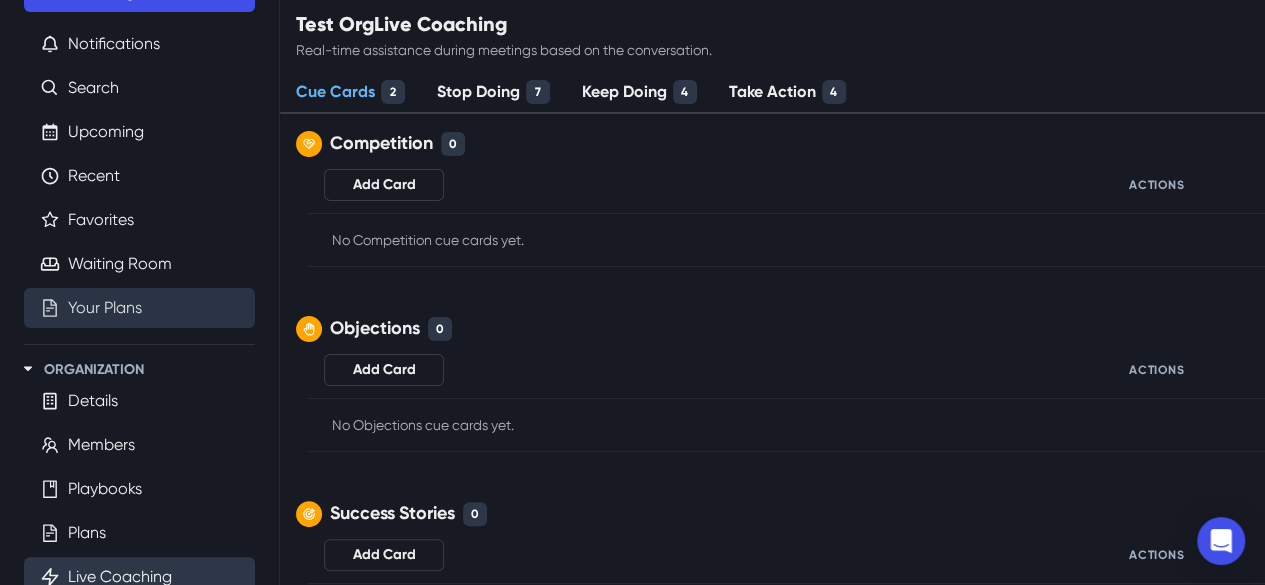 click on "Your Plans" at bounding box center [105, 308] 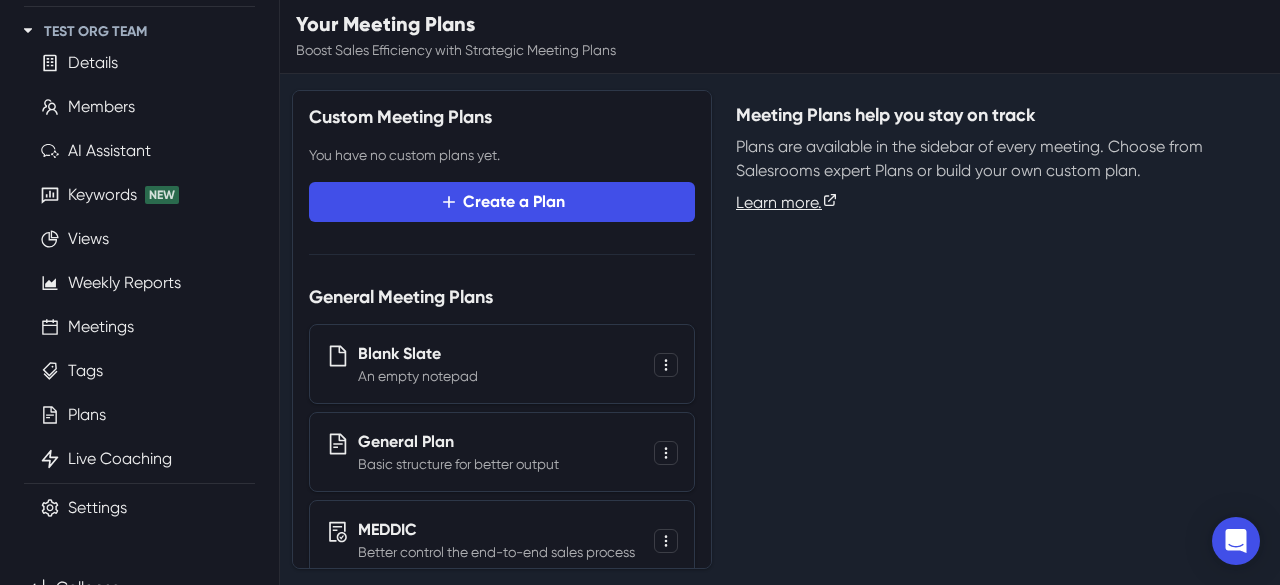 scroll, scrollTop: 800, scrollLeft: 0, axis: vertical 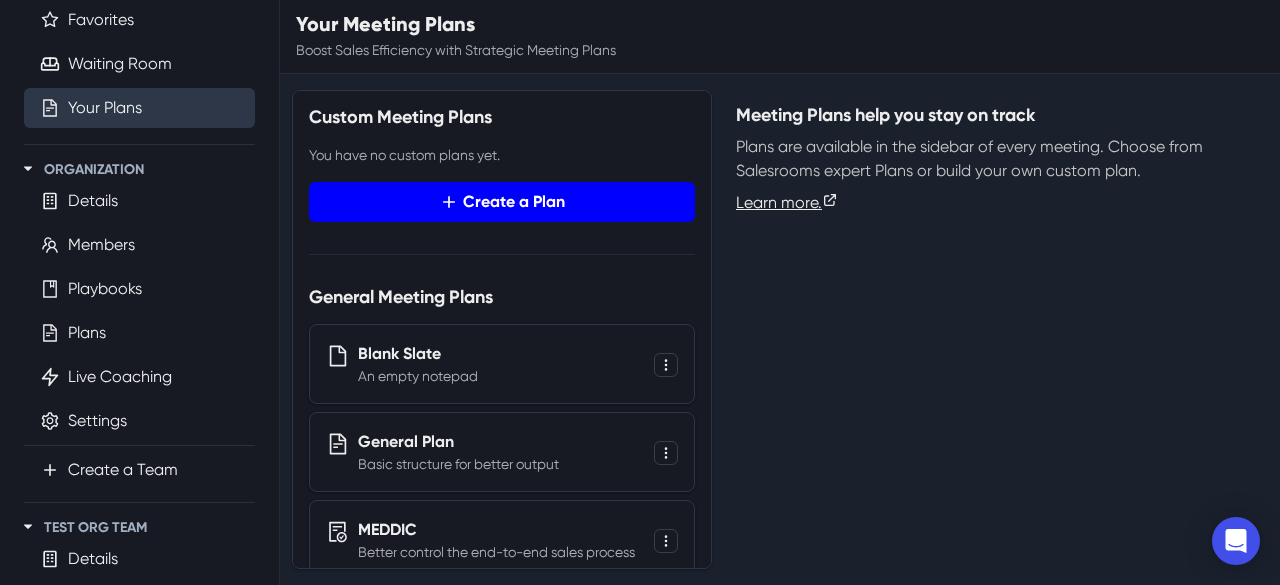 click on "Create a Plan" at bounding box center [502, 202] 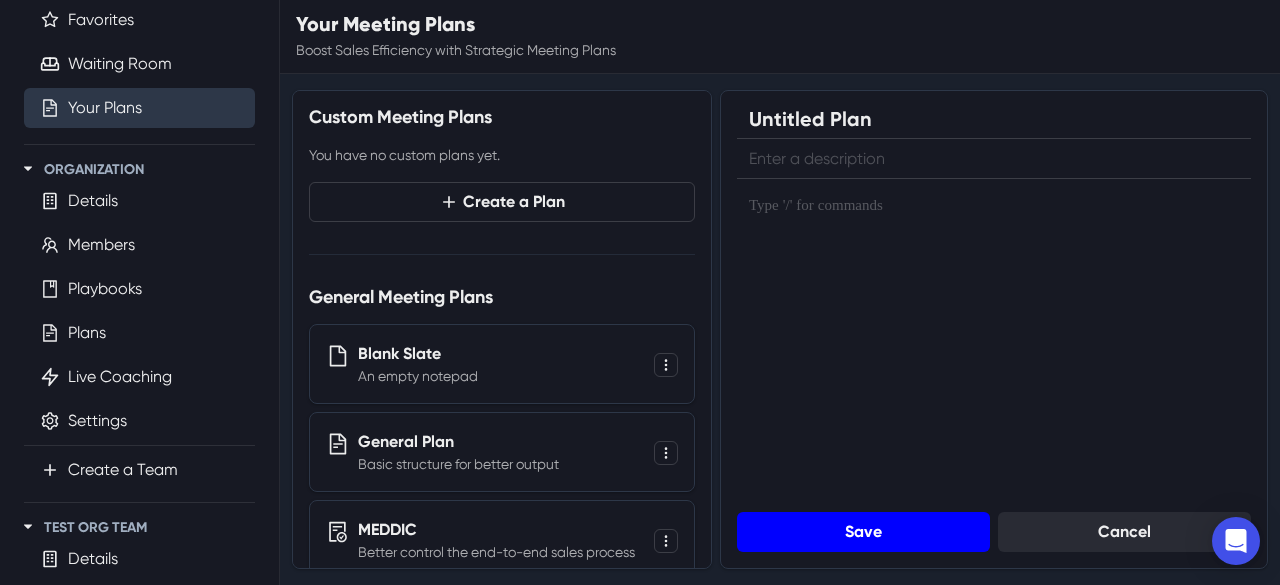 click on "Save" at bounding box center (863, 532) 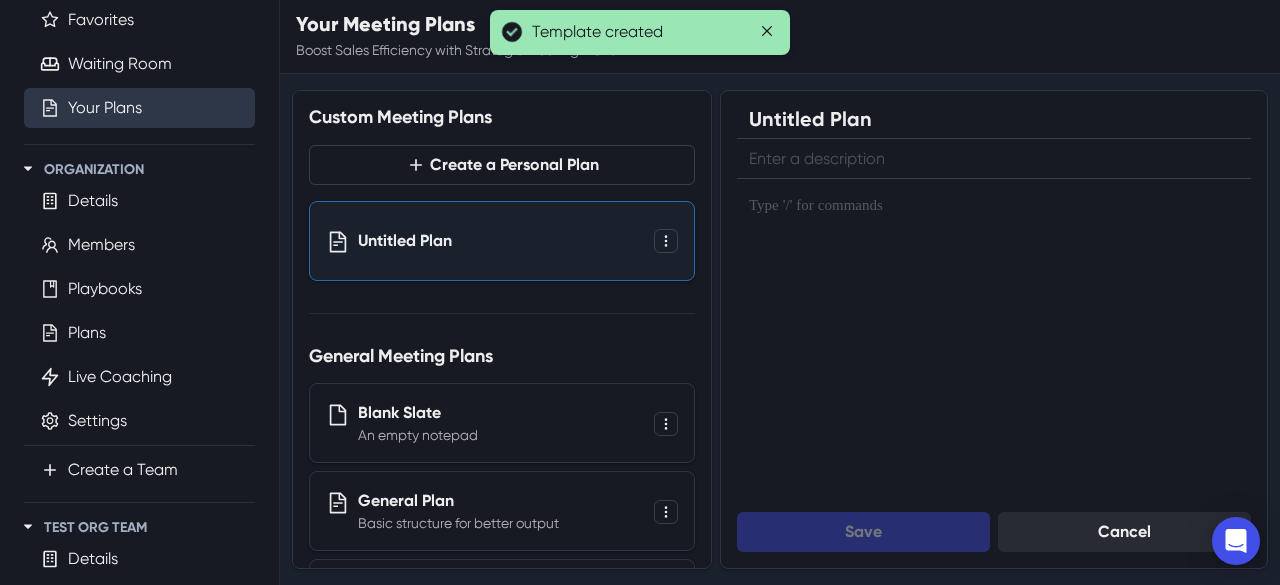 click on "Untitled Plan Edit Copy Delete" at bounding box center [502, 241] 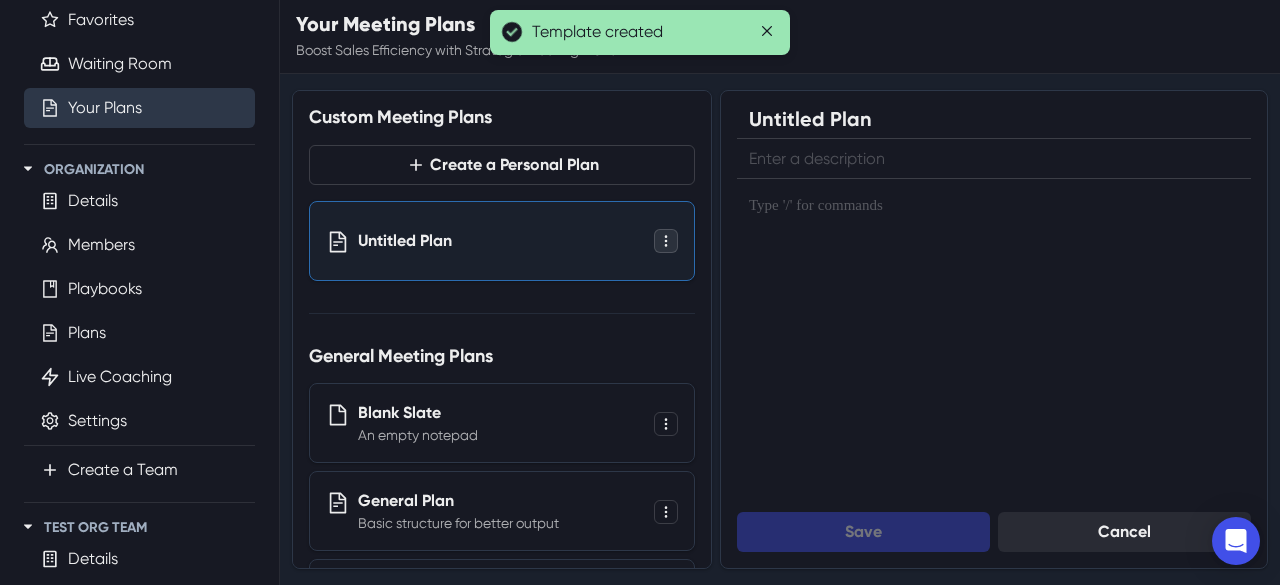click 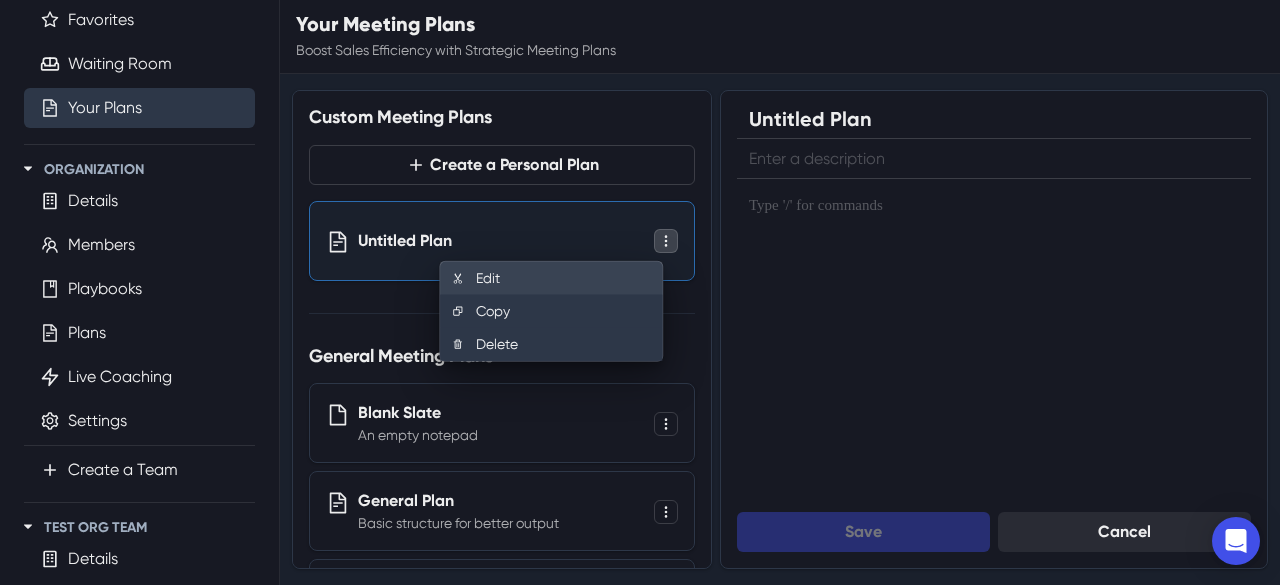 click on "Edit" at bounding box center [551, 278] 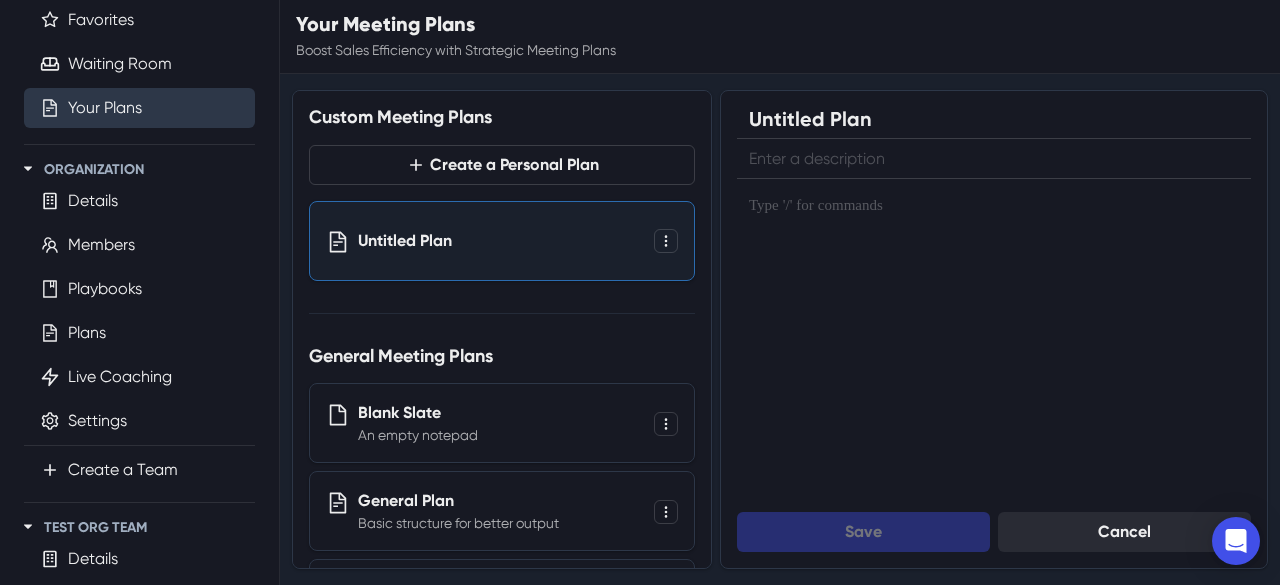click on "Untitled Plan Edit Copy Delete" at bounding box center (502, 241) 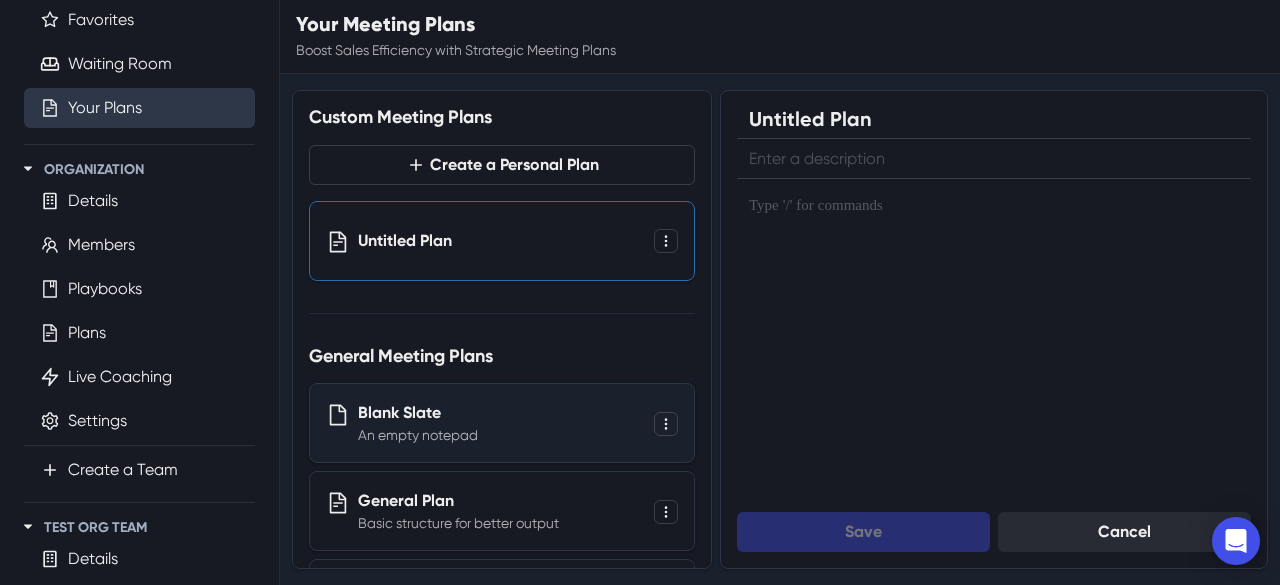 click on "Blank Slate An empty notepad Copy" at bounding box center [502, 423] 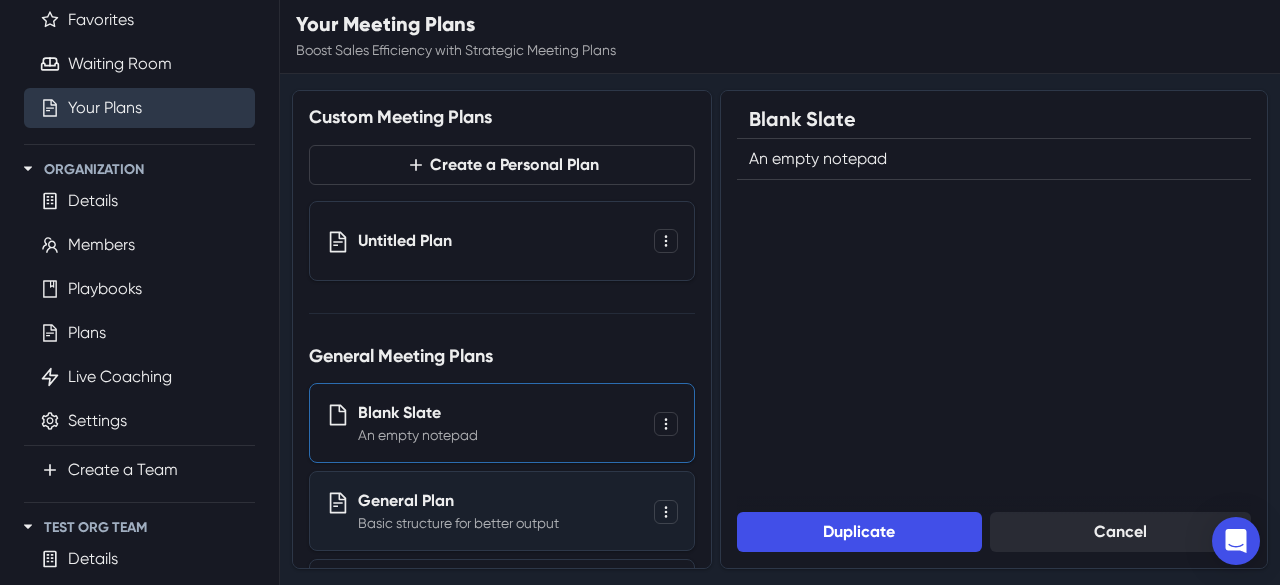 click on "General Plan" at bounding box center (458, 501) 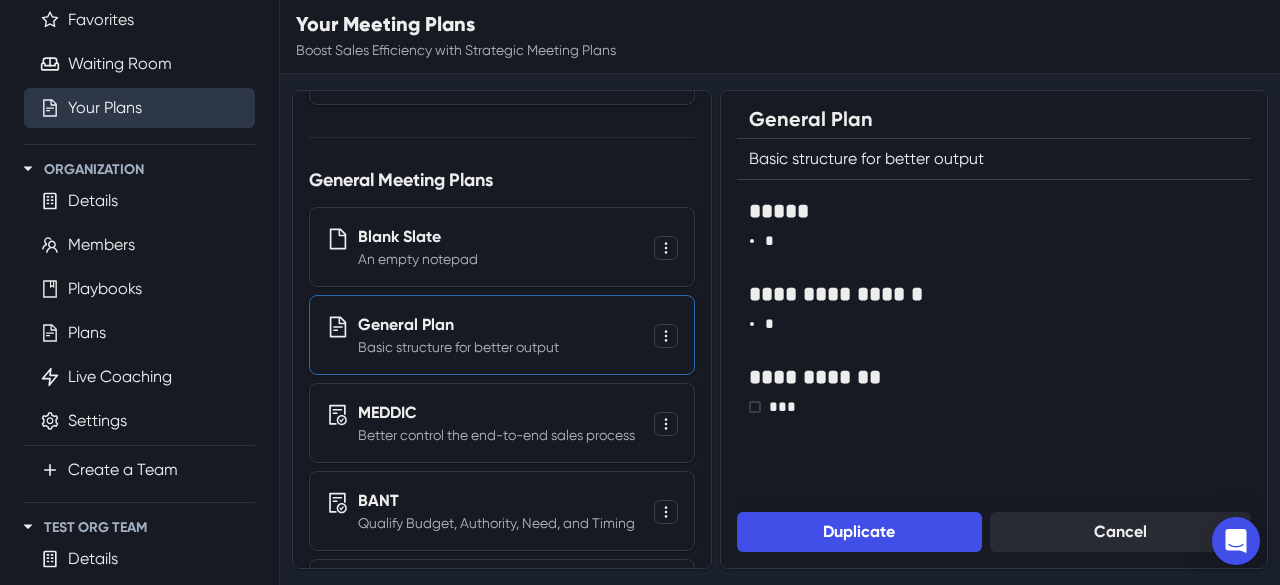 scroll, scrollTop: 300, scrollLeft: 0, axis: vertical 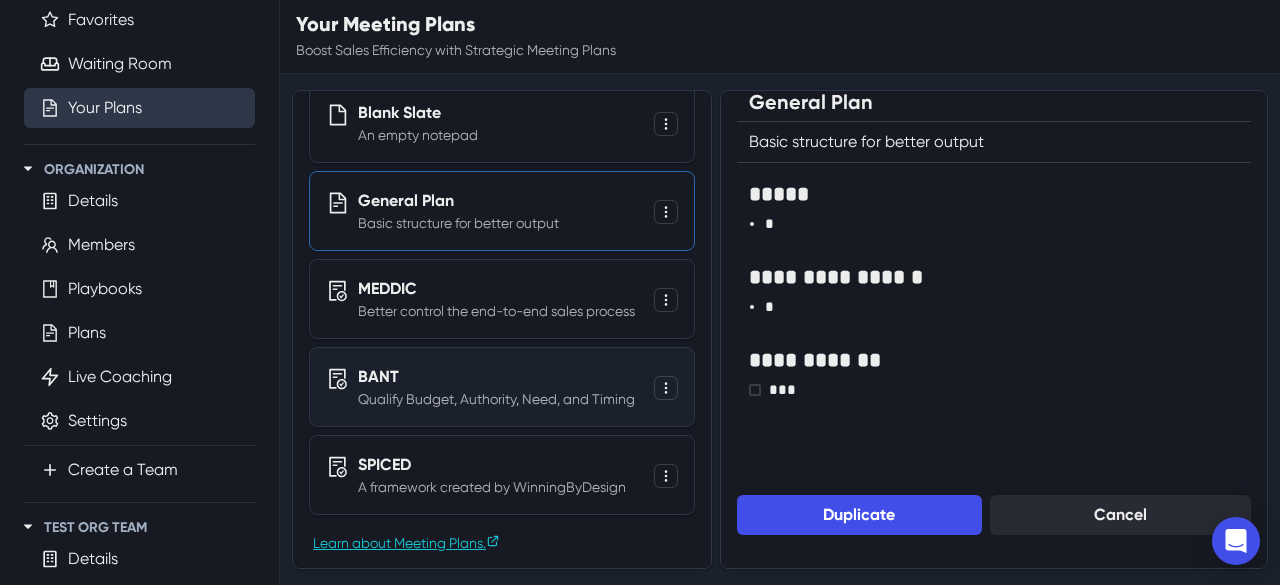 click on "Qualify Budget, Authority, Need, and Timing" at bounding box center (496, 399) 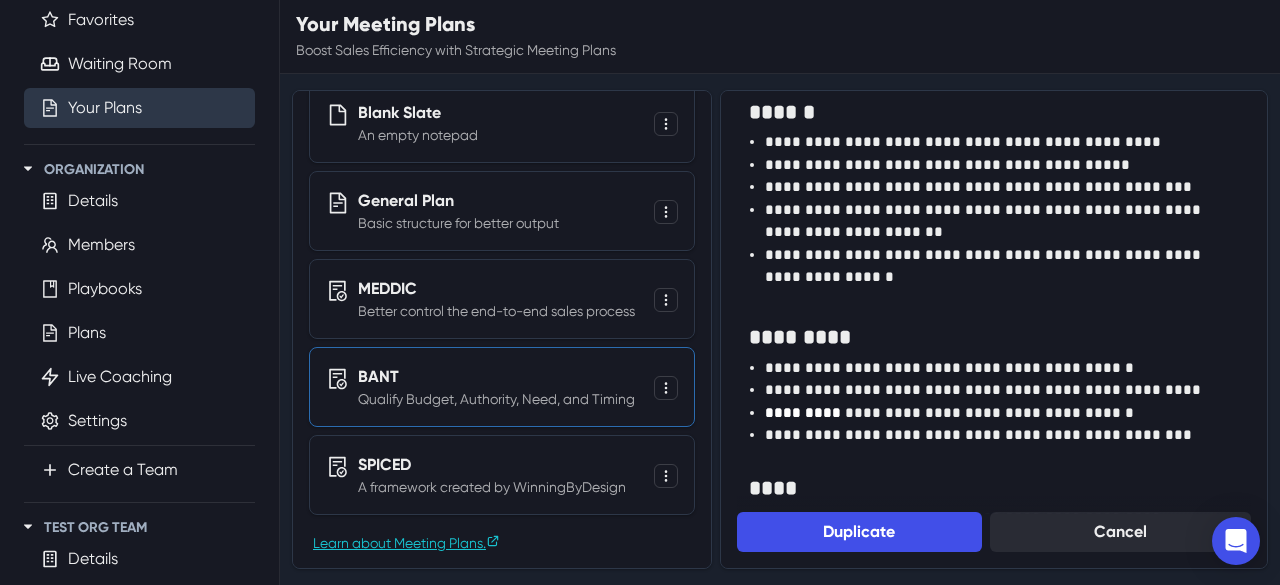 scroll, scrollTop: 514, scrollLeft: 0, axis: vertical 